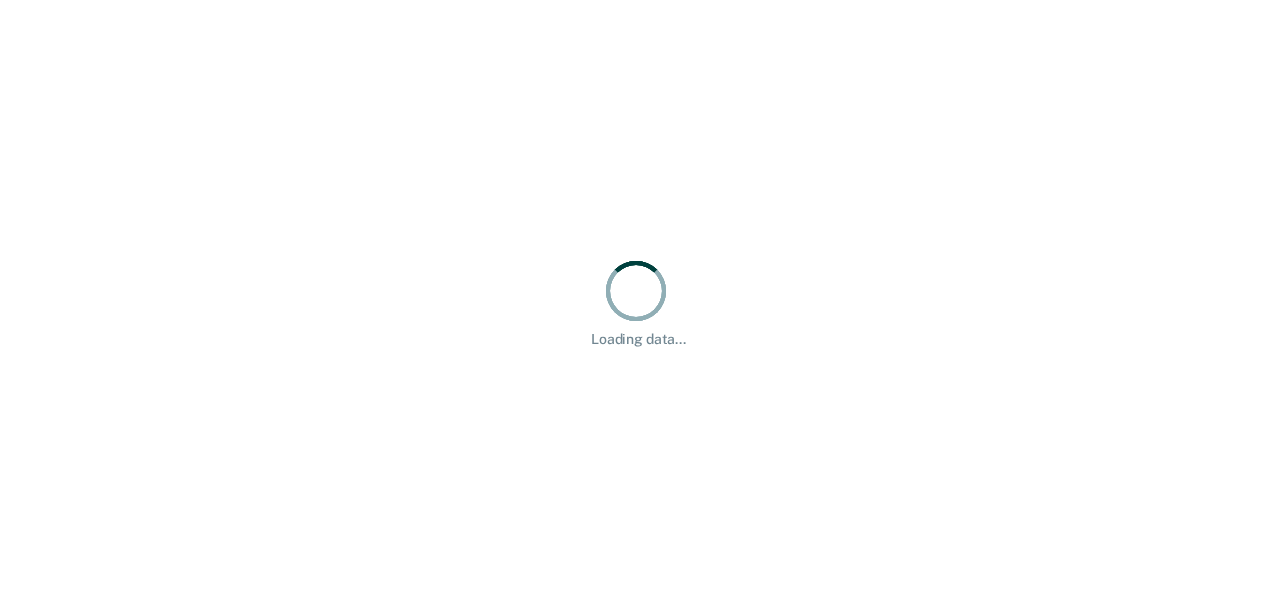 scroll, scrollTop: 0, scrollLeft: 0, axis: both 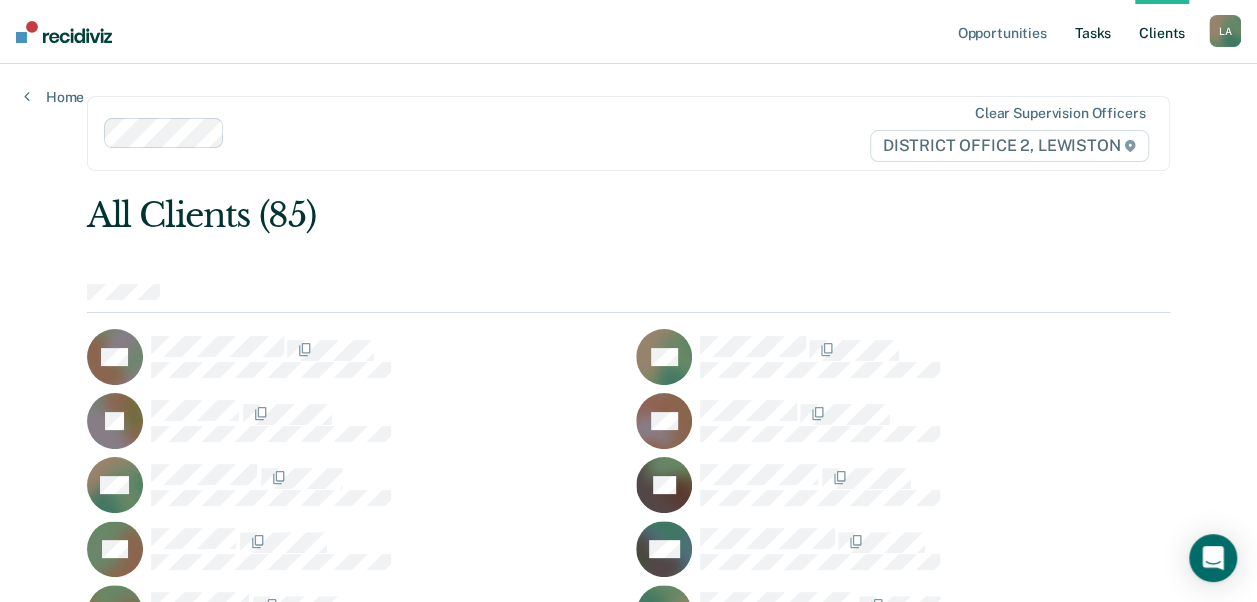 click on "Tasks" at bounding box center (1093, 32) 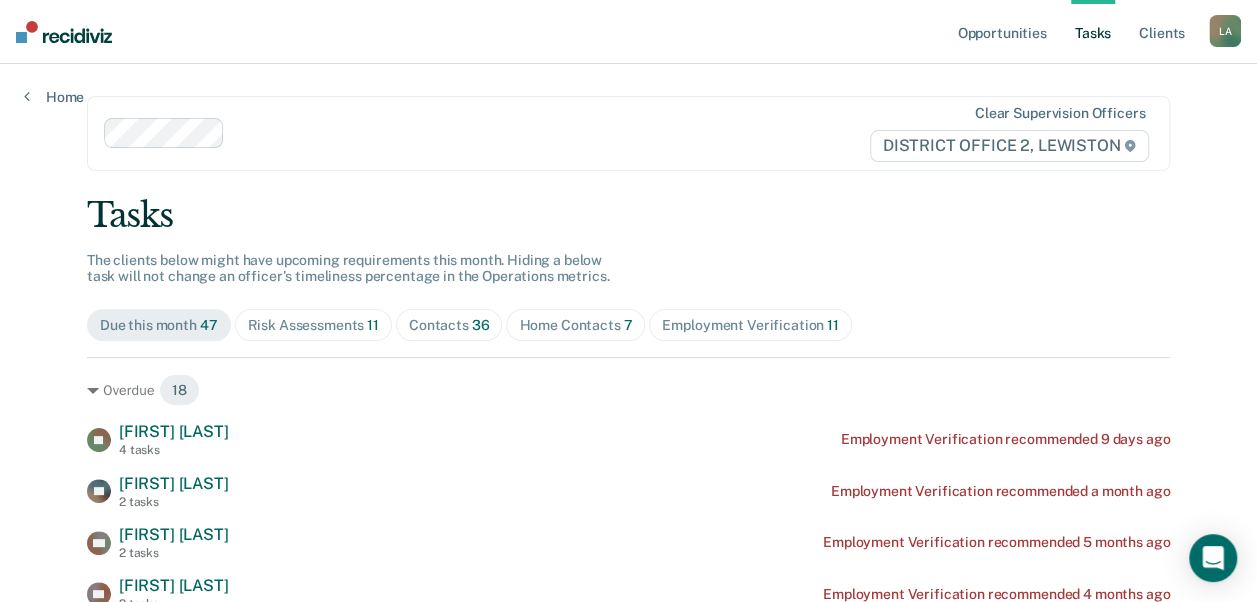 click on "Risk Assessments   11" at bounding box center (313, 325) 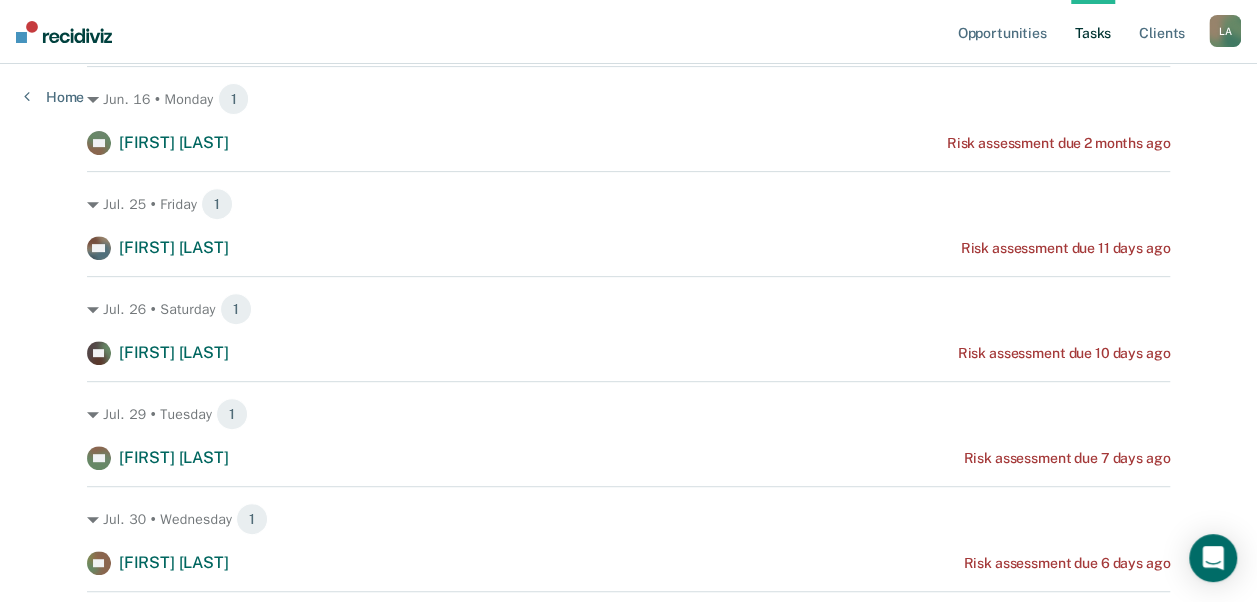 scroll, scrollTop: 355, scrollLeft: 0, axis: vertical 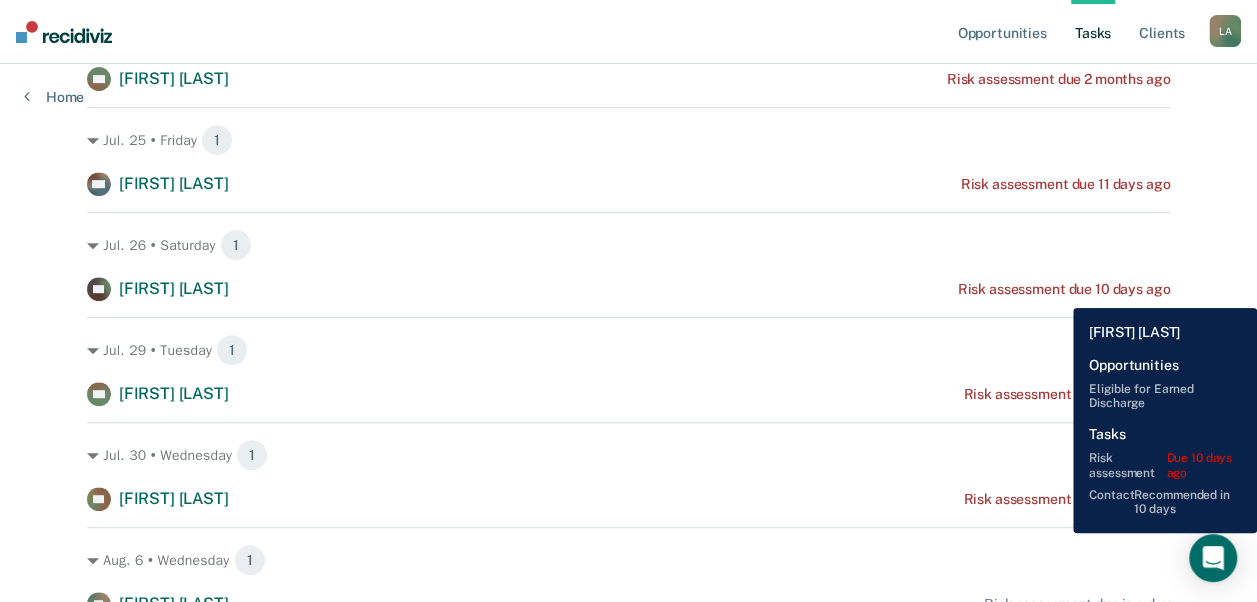 click on "Risk assessment due 10 days ago" at bounding box center (1063, 289) 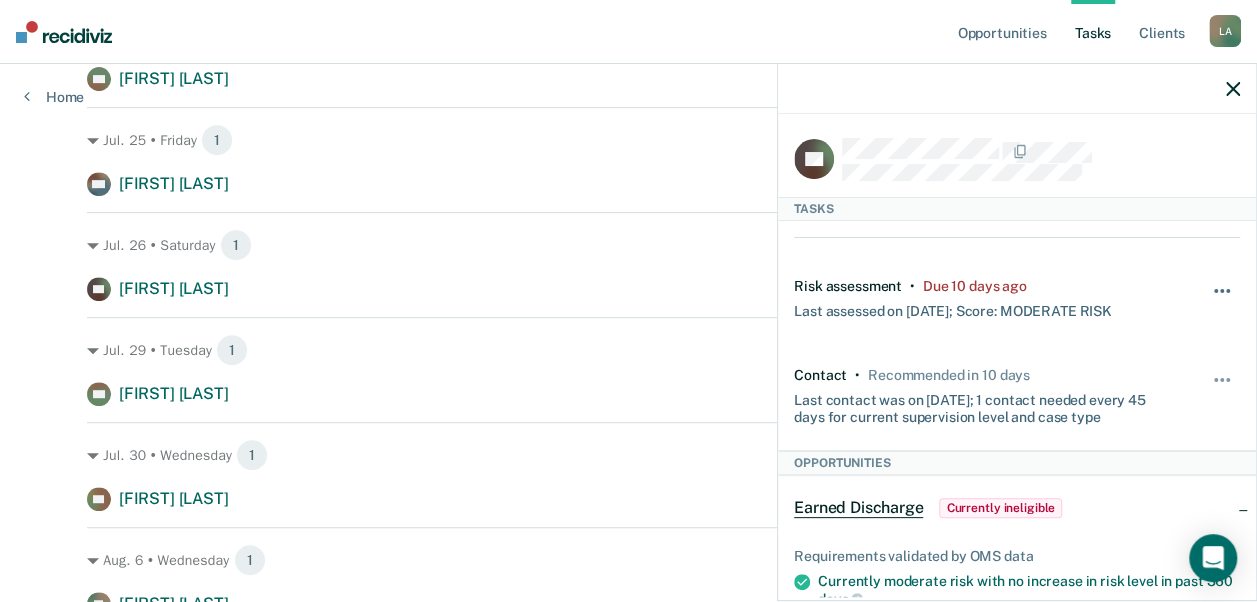 click at bounding box center [1223, 301] 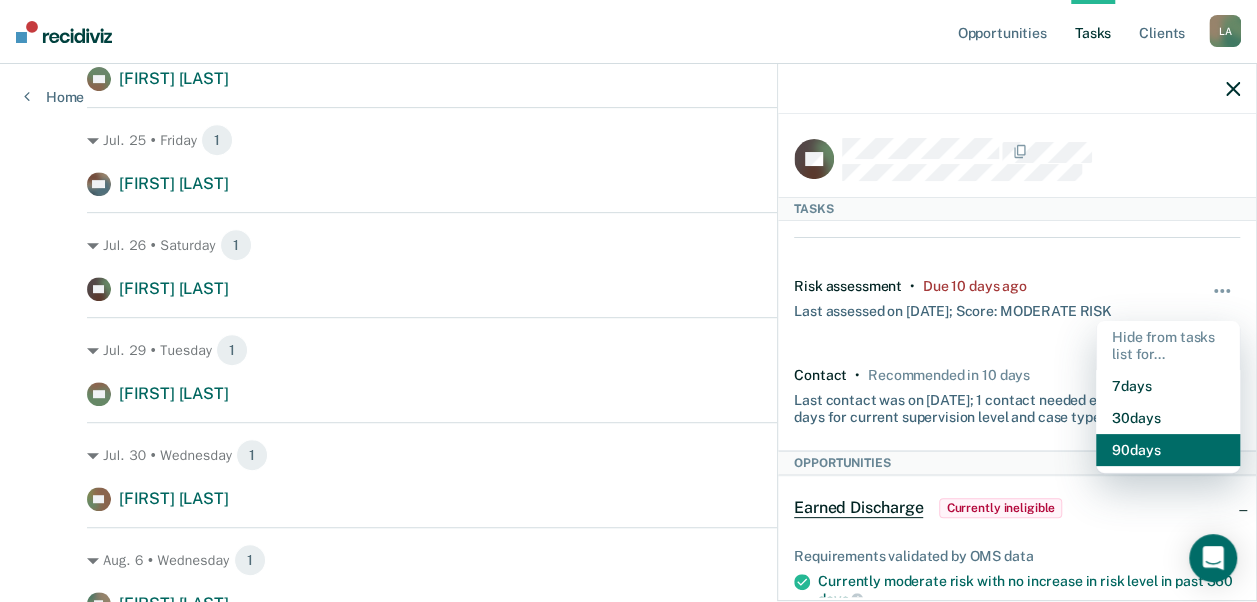 click on "90  days" at bounding box center [1168, 450] 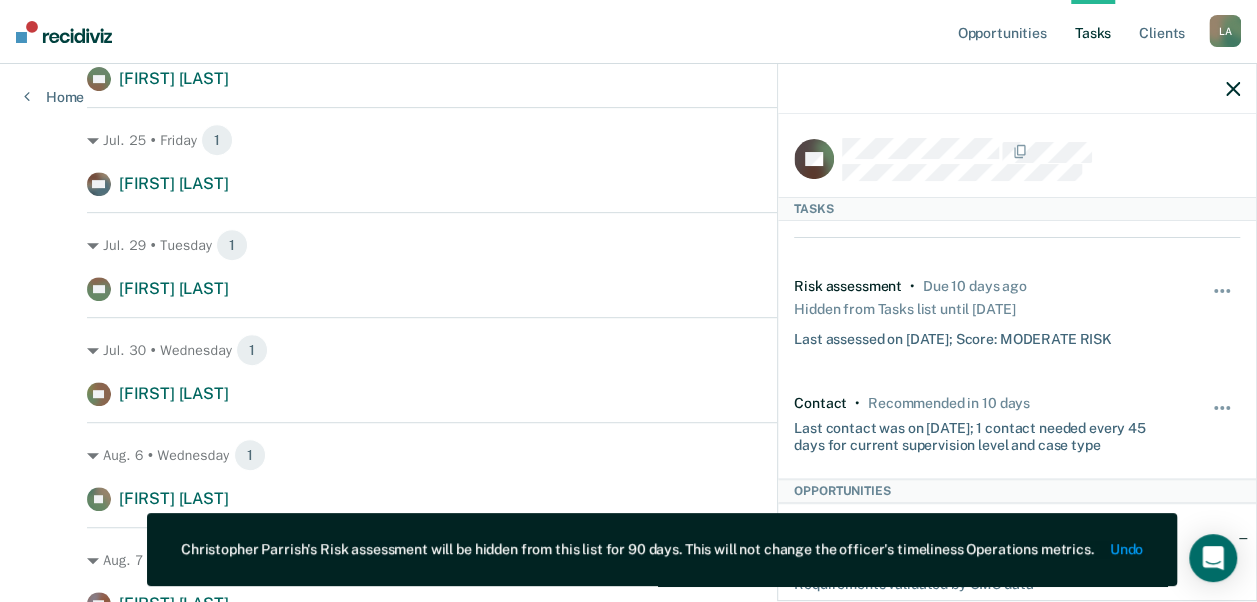 click 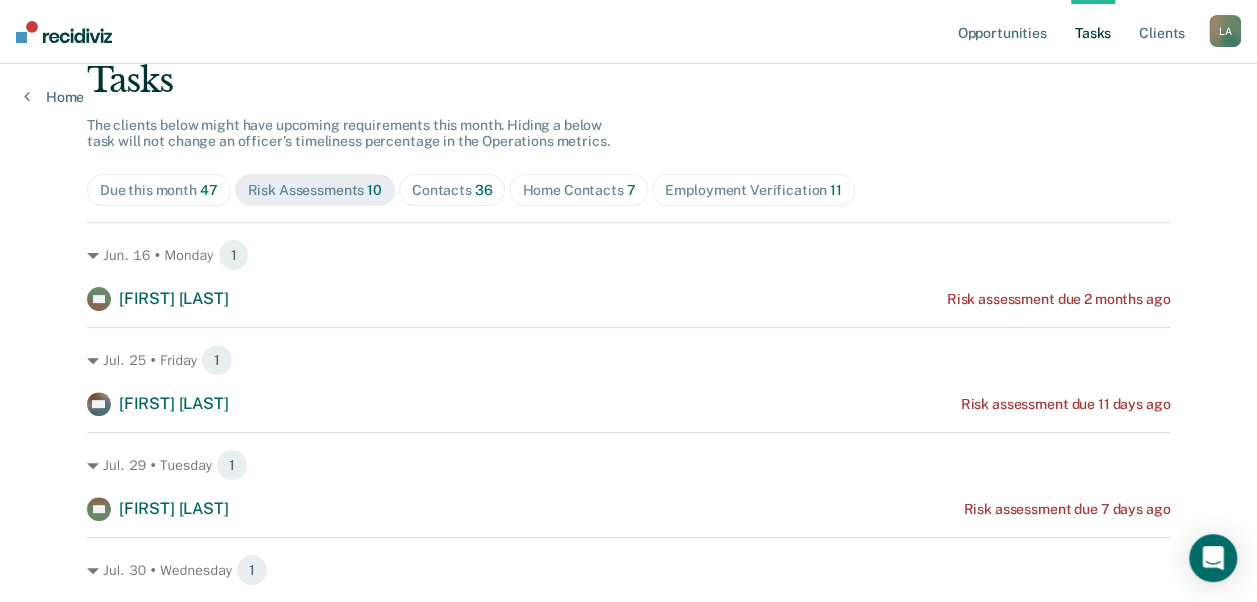 scroll, scrollTop: 132, scrollLeft: 0, axis: vertical 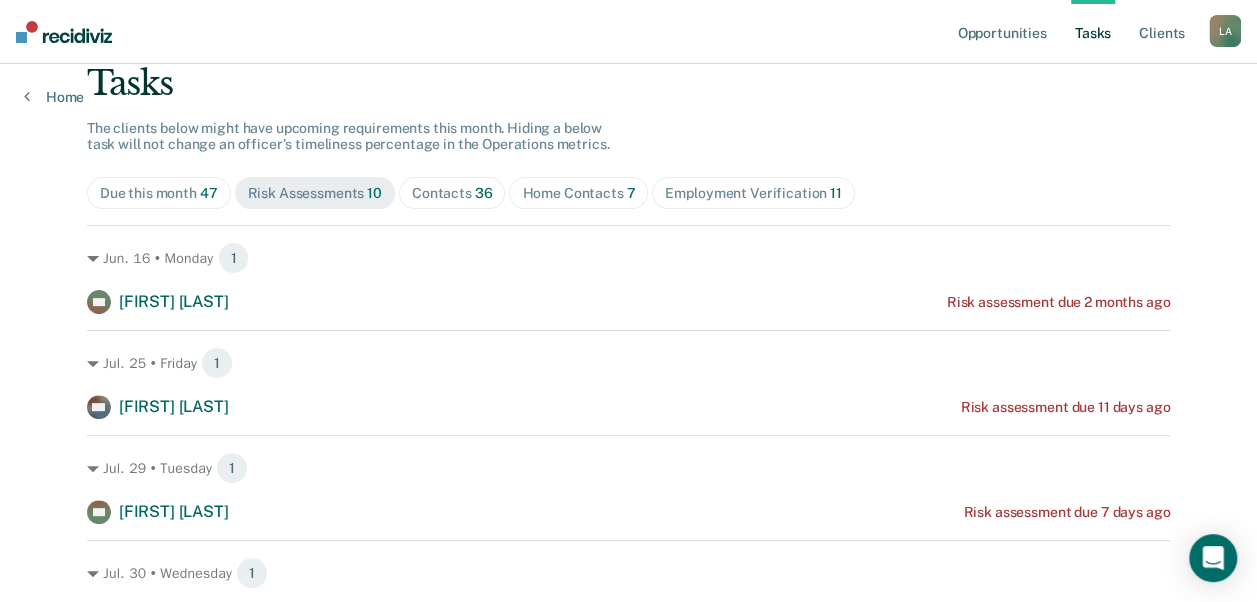 click on "Contacts   36" at bounding box center [452, 193] 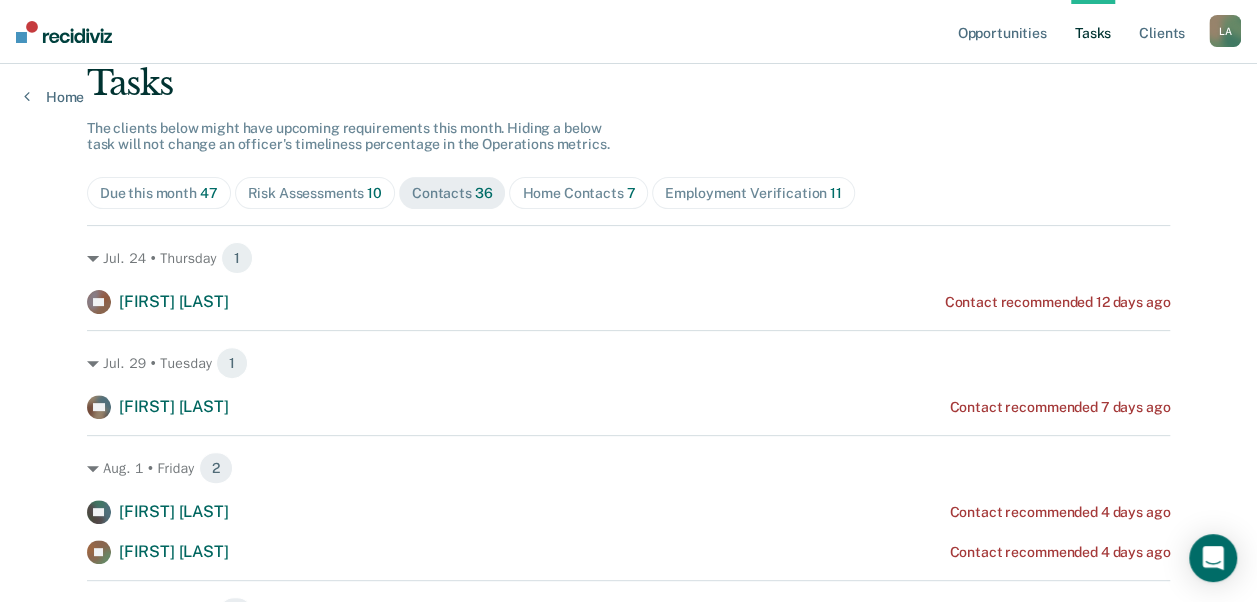 click on "Risk Assessments   10" at bounding box center (315, 193) 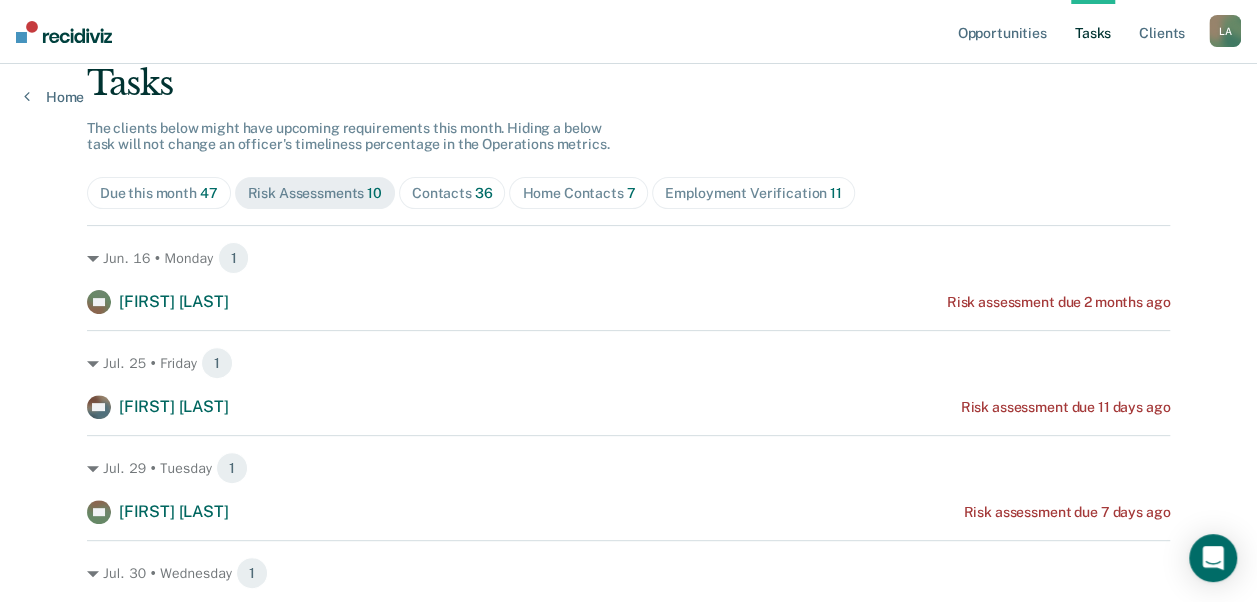 click on "Home Contacts   7" at bounding box center [578, 193] 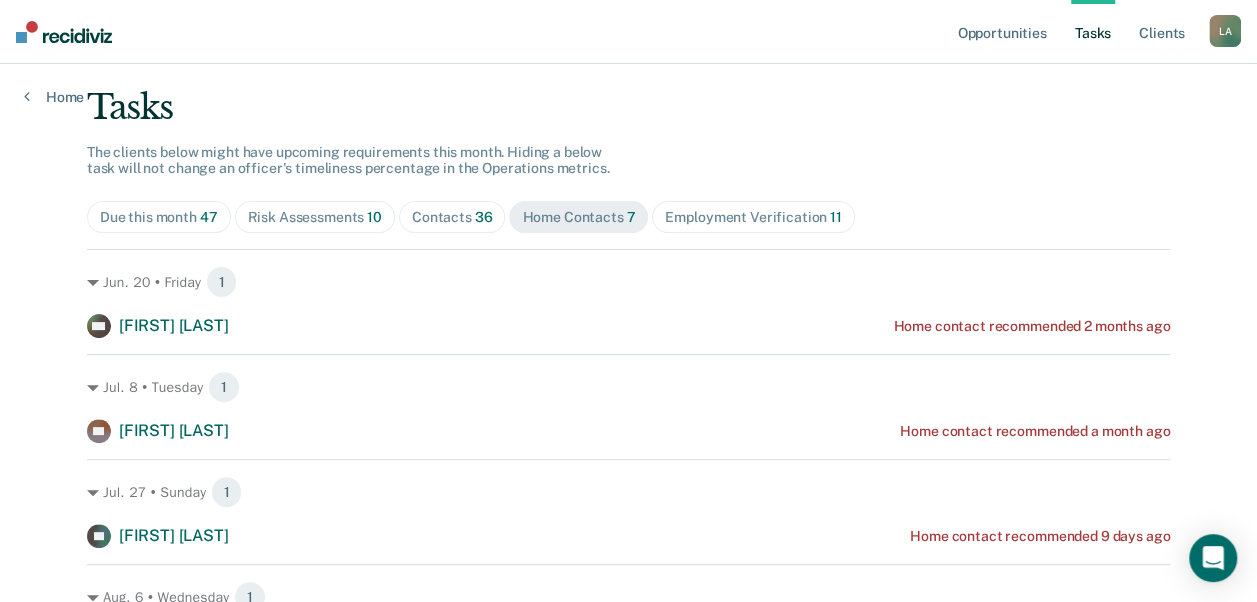 scroll, scrollTop: 0, scrollLeft: 0, axis: both 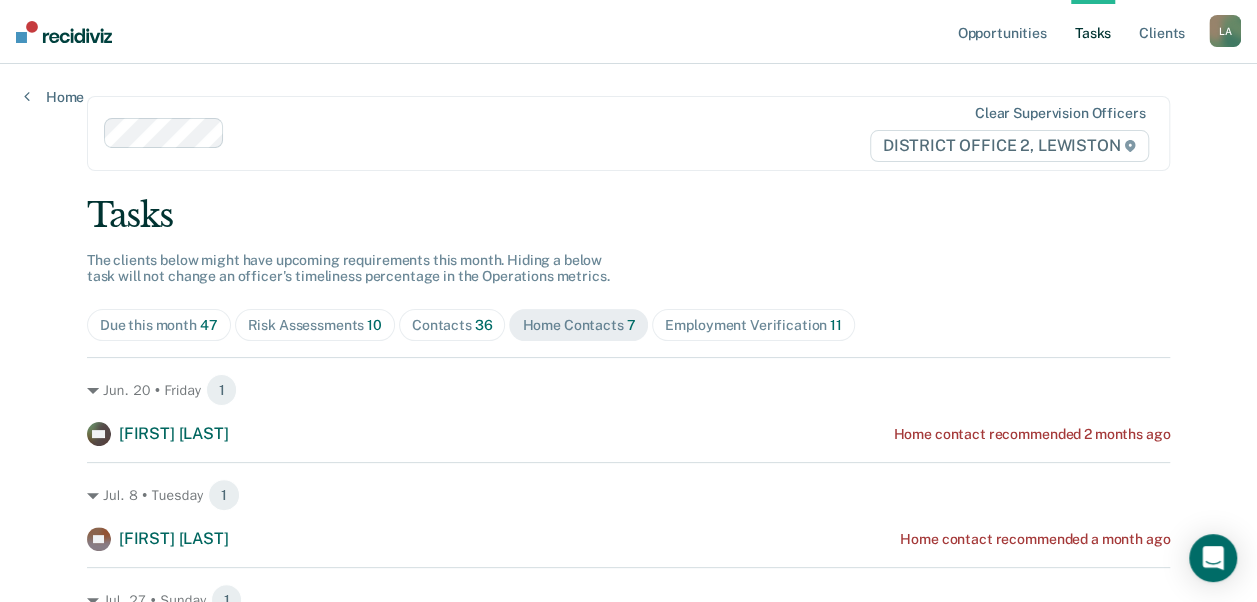 click on "Contacts   36" at bounding box center (452, 325) 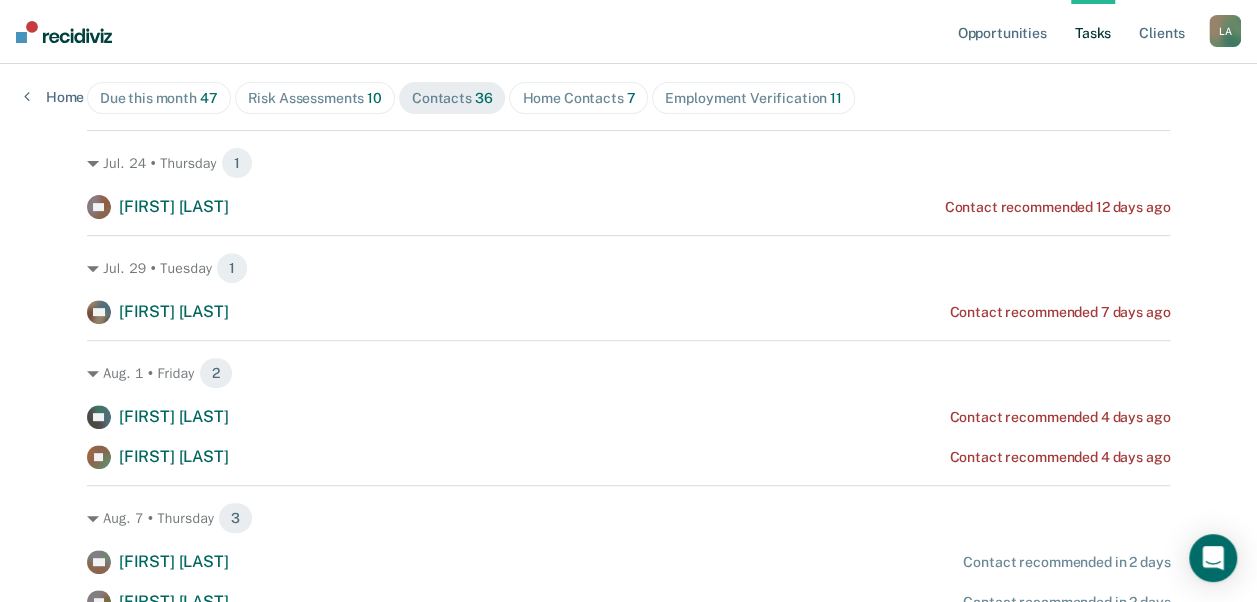 scroll, scrollTop: 228, scrollLeft: 0, axis: vertical 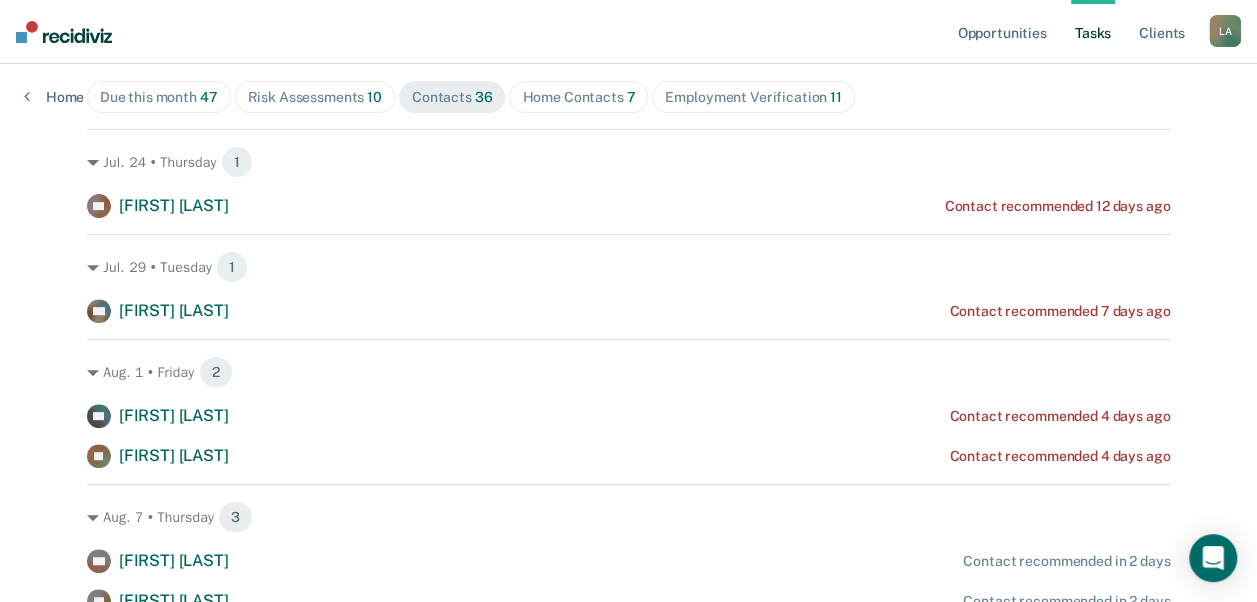 click on "Clear supervision officers DISTRICT OFFICE 2, LEWISTON Tasks The clients below might have upcoming requirements this month. Hiding a below task will not change an officer's timeliness percentage in the Operations metrics. Due this month 47 Risk Assessments 10 Contacts 36 Home Contacts 7 Employment Verification 11 Jul. 24 • Thursday 1 AP Asineom Painter Contact recommended 12 days ago Jul. 29 • Tuesday 1 ZM Zane Madruga Contact recommended 7 days ago Aug. 1 • Friday 2 AE Amber Elliot Contact recommended 4 days ago JK Jason Kesler Contact recommended 4 days ago Aug. 7 • Thursday 3 EM Edward Mills Contact recommended in 2 days TL Tiffany Long Contact recommended in 2 days LW Logan Walker Contact recommended in 2 days Aug. 9 • Saturday 2 JB Jason Bright Contact recommended in 4 days RW Randall Wilson Contact recommended in 4 days Aug. 14 • Thursday 1 MA Michael Atzbach Contact recommended in 9 days Aug. 15 • Friday 3 CP Christopher Parrish DT David Taylor" at bounding box center [628, 1198] 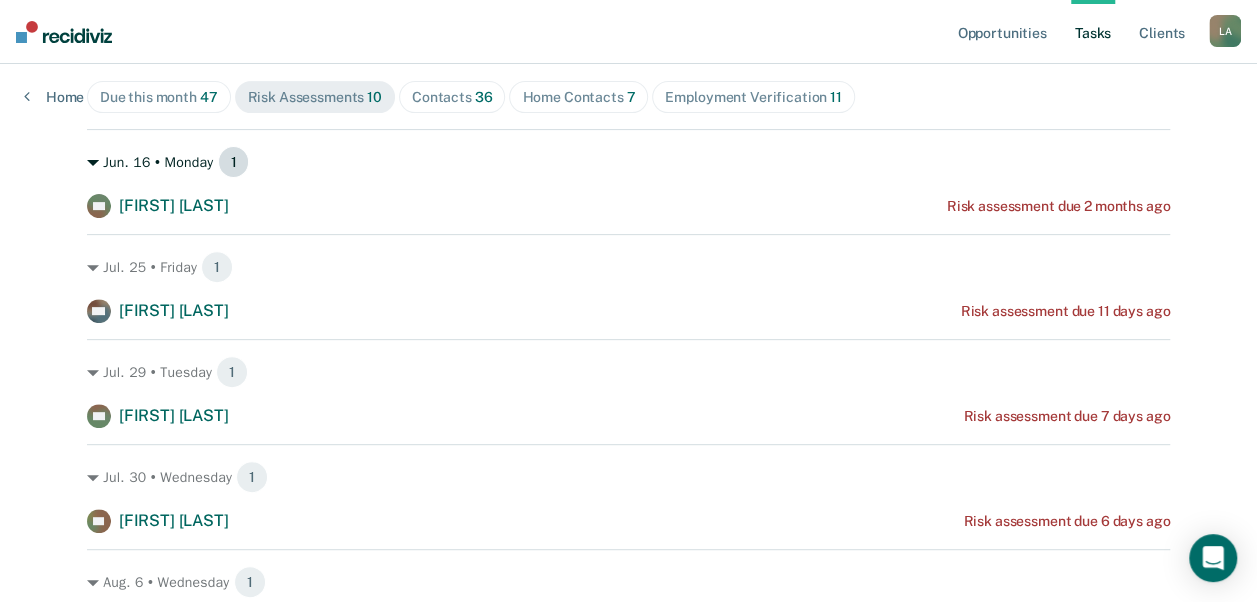 click 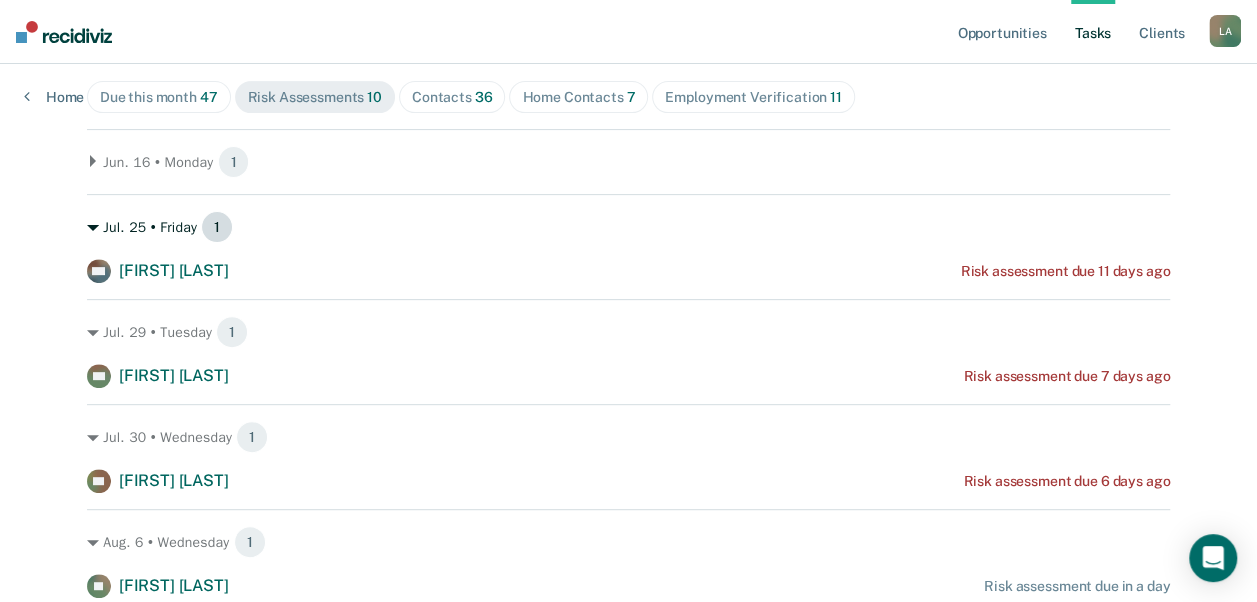 click on "Jul. 25 • Friday   1" at bounding box center [628, 227] 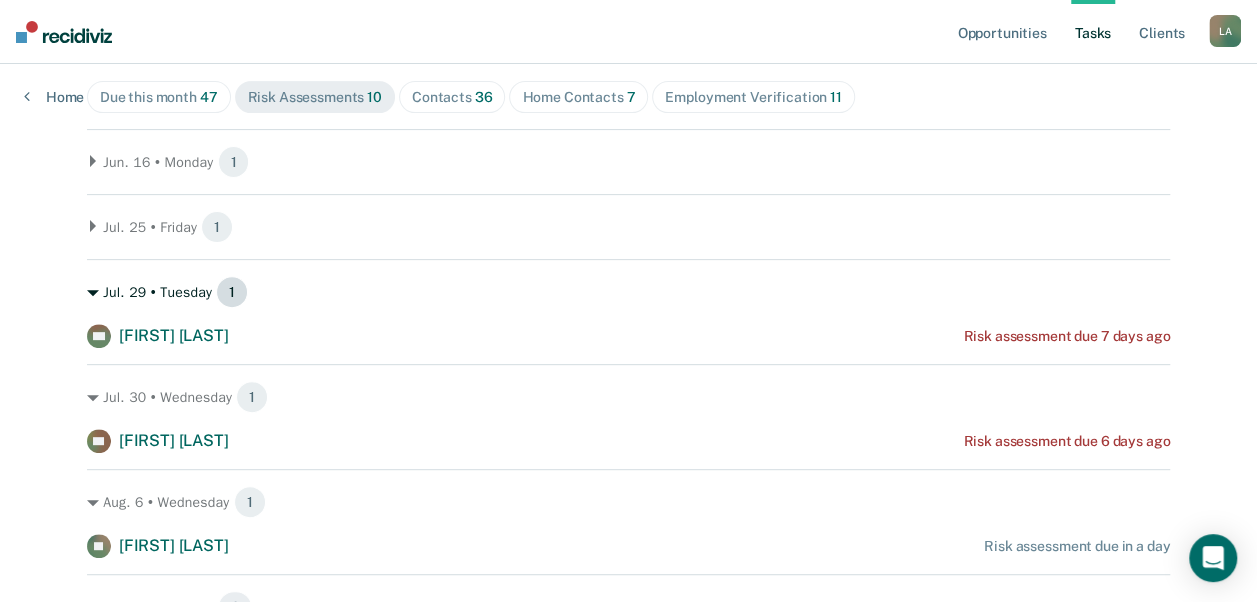 click on "Jul. 29 • Tuesday   1" at bounding box center (628, 292) 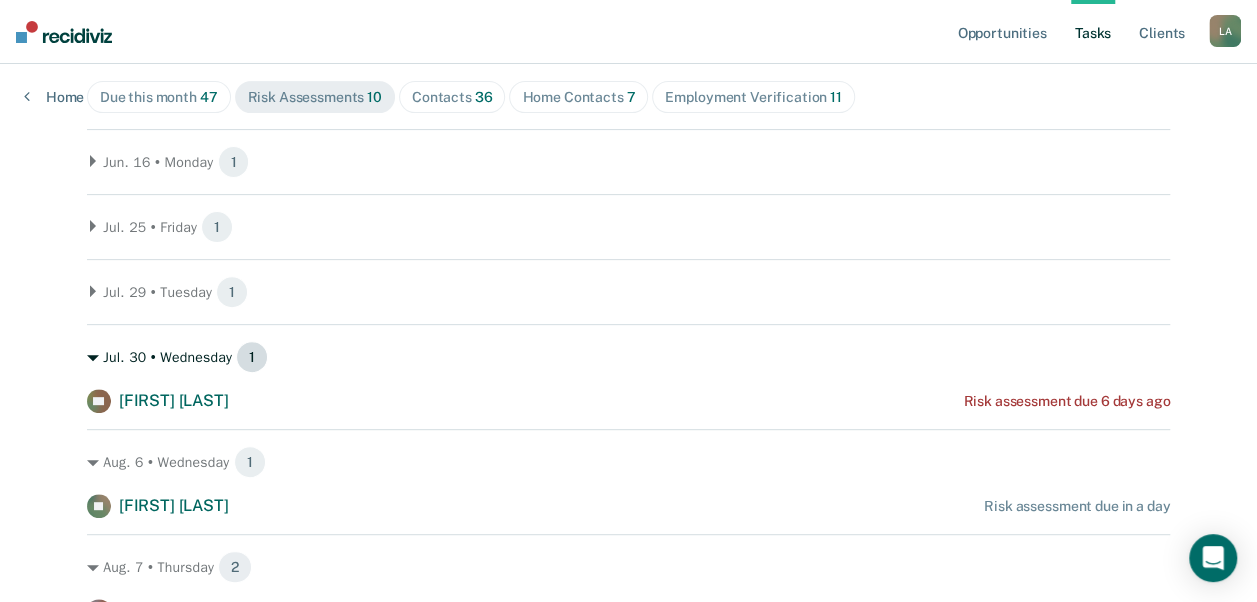 click on "Jul. 30 • Wednesday   1" at bounding box center [628, 357] 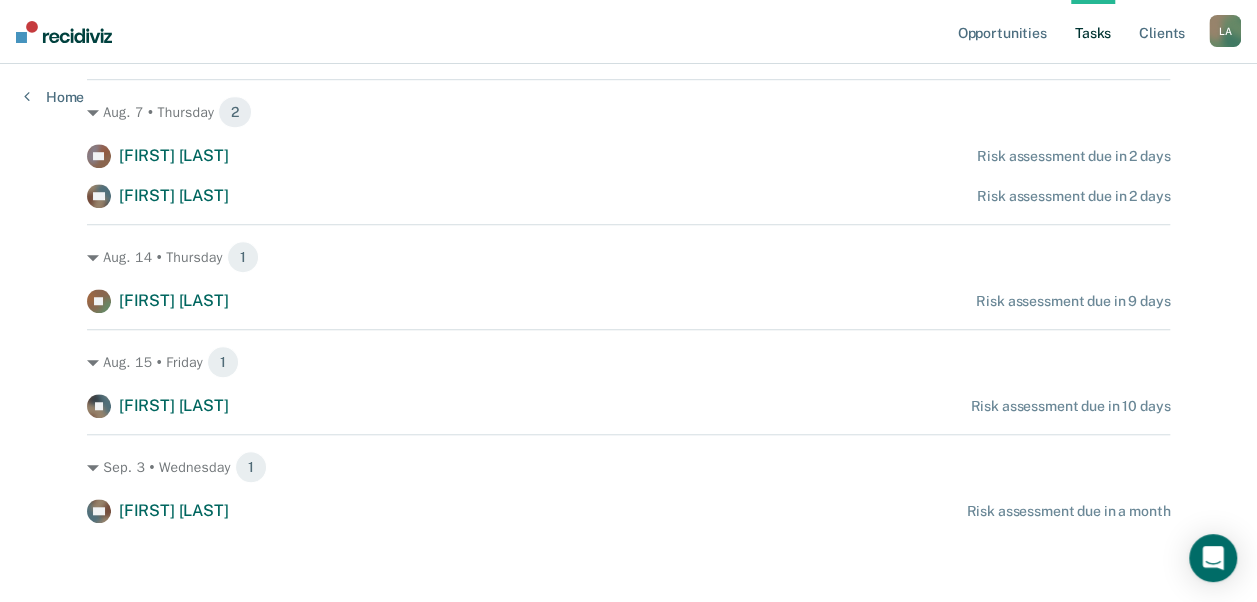 scroll, scrollTop: 0, scrollLeft: 0, axis: both 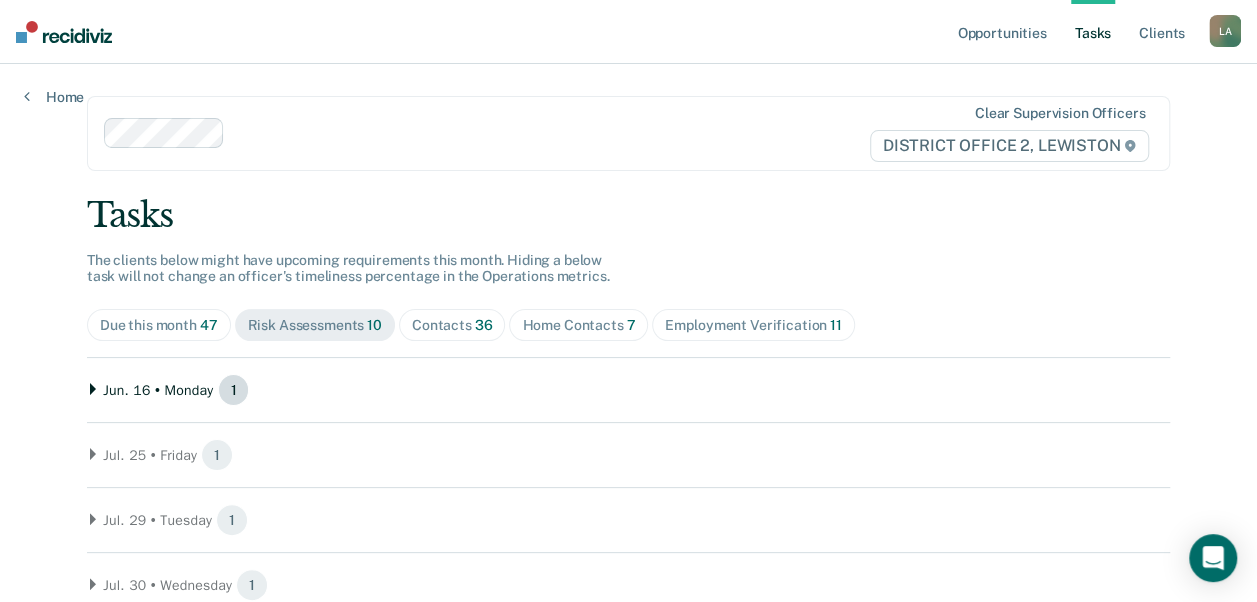 click on "Jun. 16 • Monday   1" at bounding box center (628, 390) 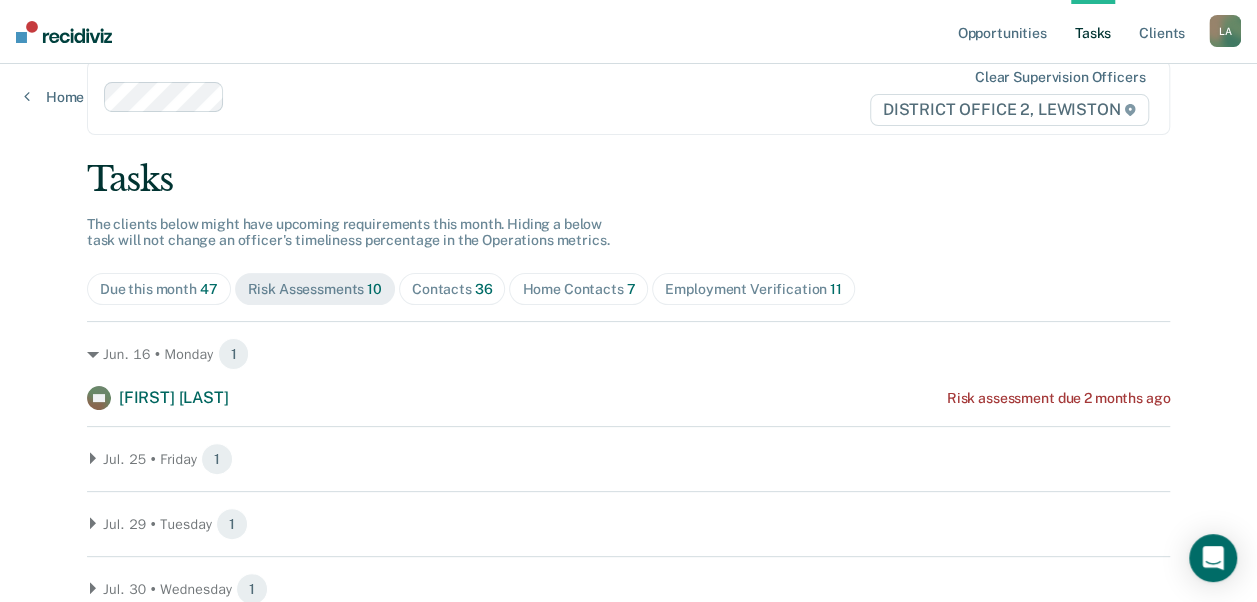 scroll, scrollTop: 40, scrollLeft: 0, axis: vertical 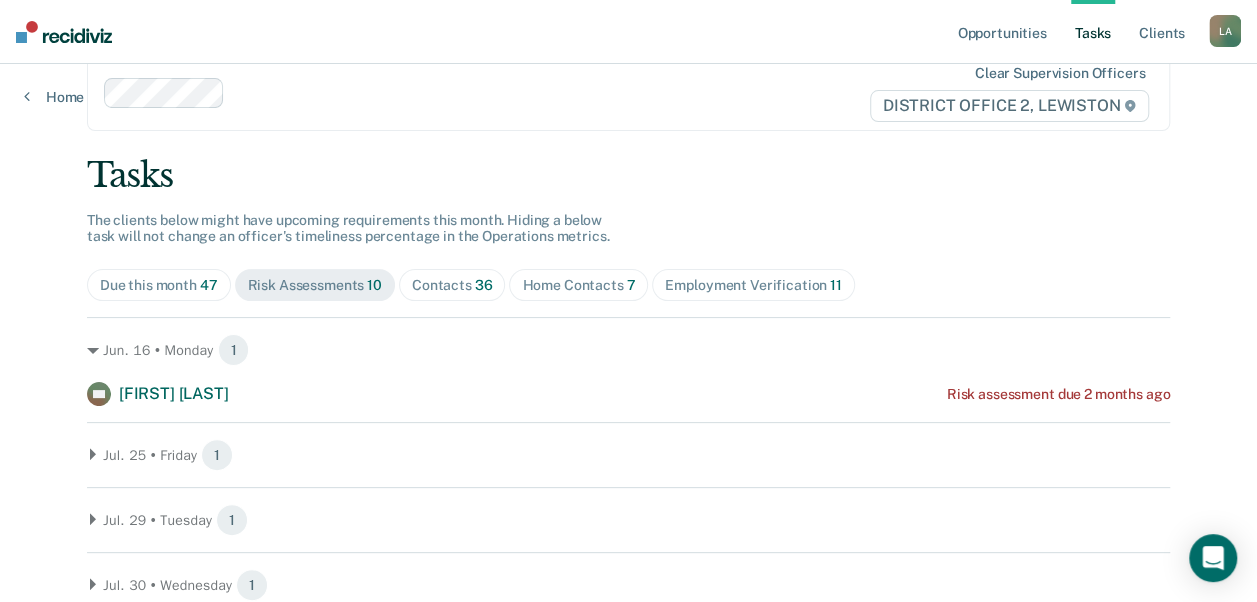 click on "Clear supervision officers DISTRICT OFFICE 2, LEWISTON Tasks The clients below might have upcoming requirements this month. Hiding a below task will not change an officer's timeliness percentage in the Operations metrics. Due this month 47 Risk Assessments 10 Contacts 36 Home Contacts 7 Employment Verification 11 Jul. 16 • Monday 1 AW Austin Wolff Risk assessment due 2 months ago Jul. 25 • Friday 1 BM Brooke Morrell Risk assessment due 11 days ago Jul. 29 • Tuesday 1 BH Brice Heimgartner Risk assessment due 7 days ago Jul. 30 • Wednesday 1 RC Robert Carver Risk assessment due 6 days ago Aug. 6 • Wednesday 1 JD James Dotson Risk assessment due in a day Aug. 7 • Thursday 2 AP Aaron Pattan Risk assessment due in 2 days ZM Zane Madruga Risk assessment due in 2 days Aug. 14 • Thursday 1 JK Jason Kesler Risk assessment due in 9 days Aug. 15 • Friday 1 JE John Henry Eller Risk assessment due in 10 days Sep. 3 • Wednesday 1 LW Logan Walker" at bounding box center [628, 611] 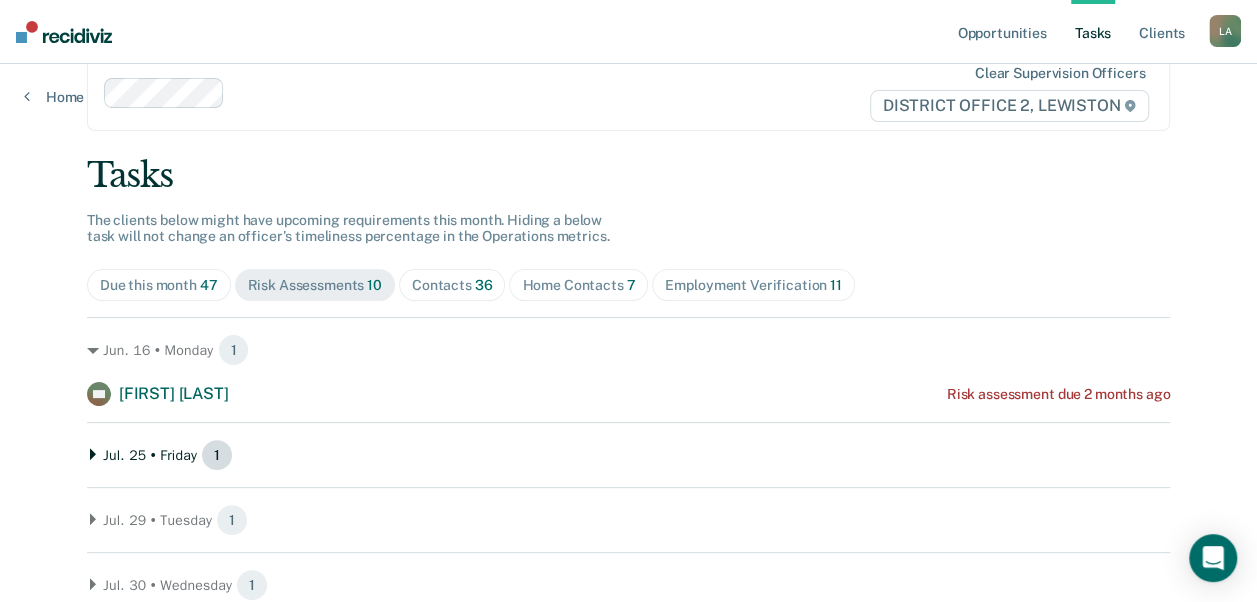 click 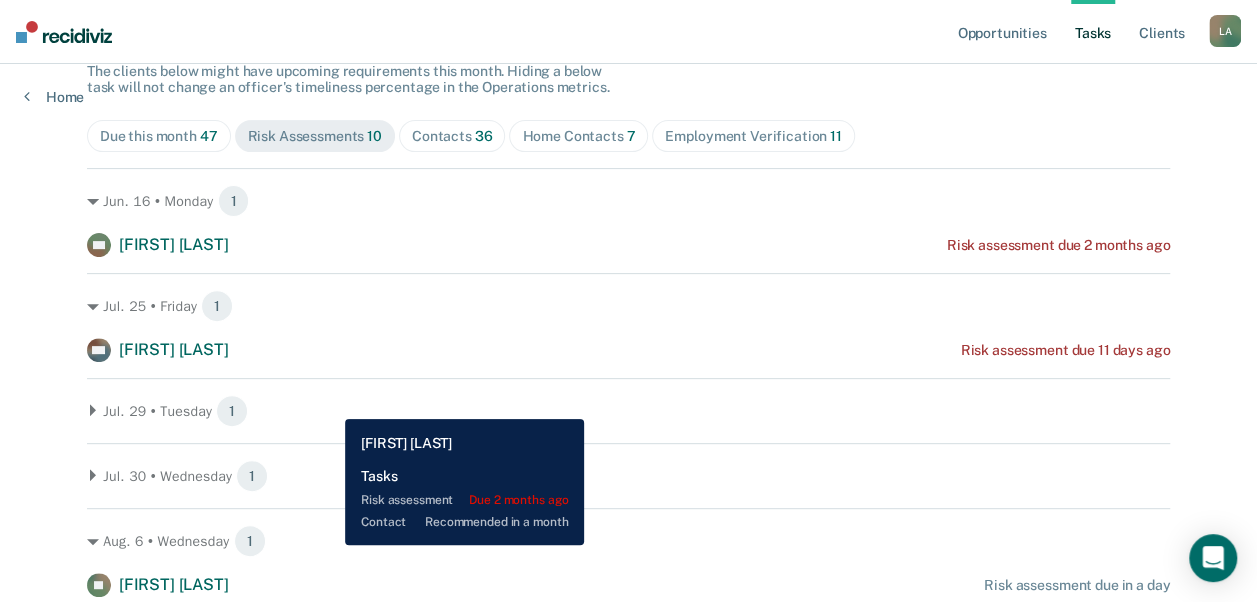 scroll, scrollTop: 195, scrollLeft: 0, axis: vertical 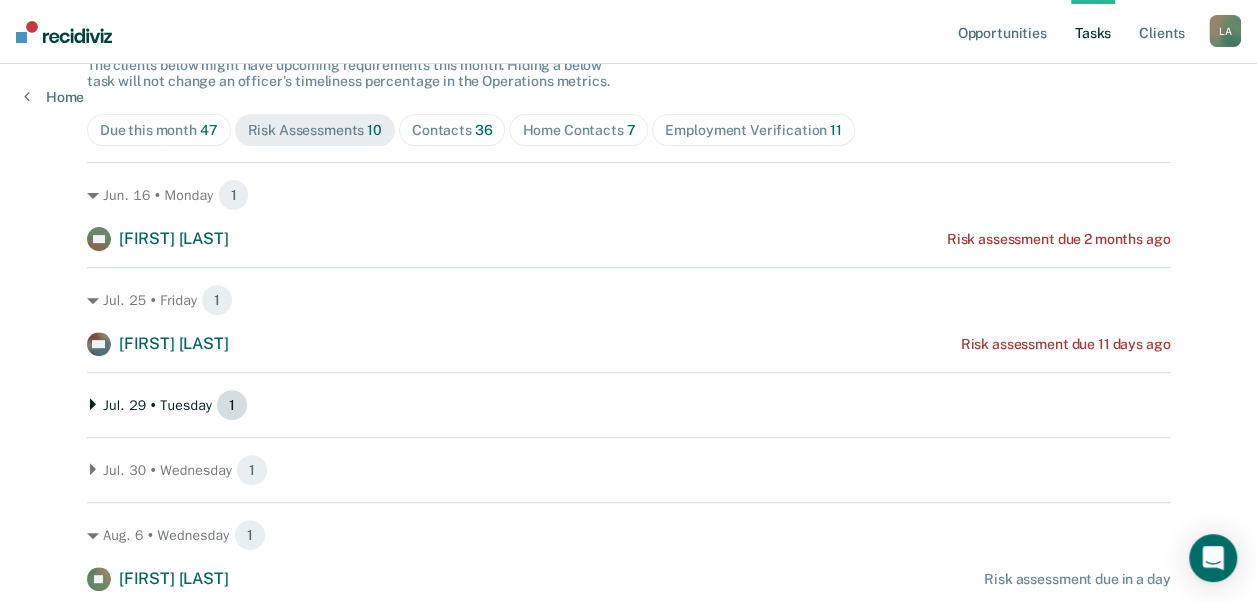 click 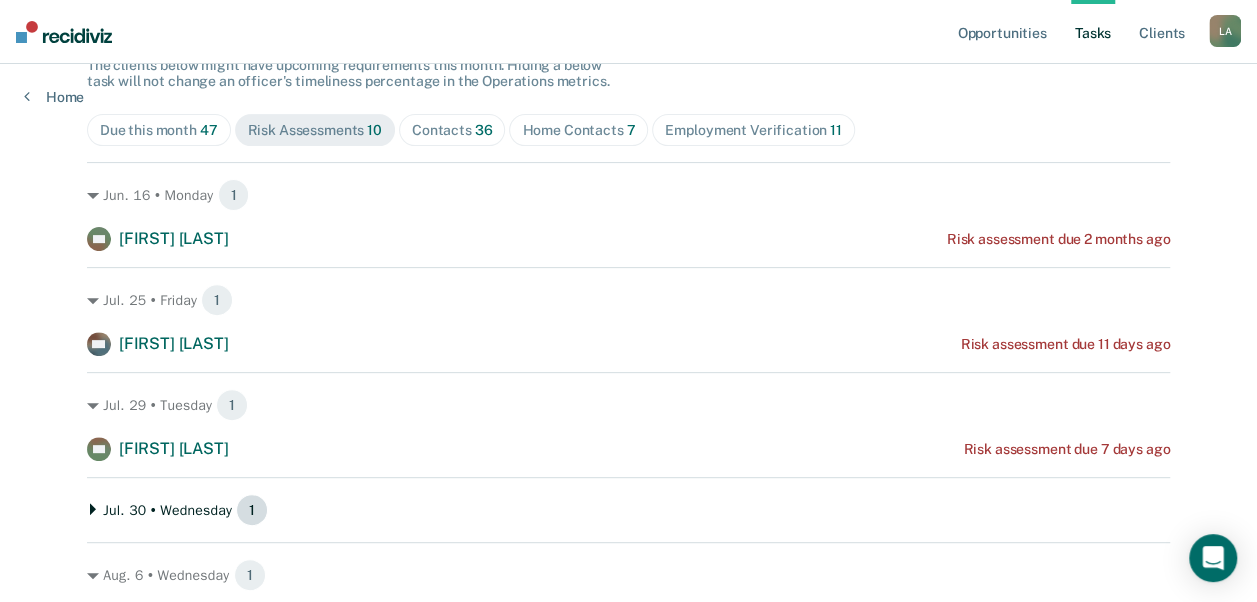click on "Jul. 30 • Wednesday   1" at bounding box center (628, 510) 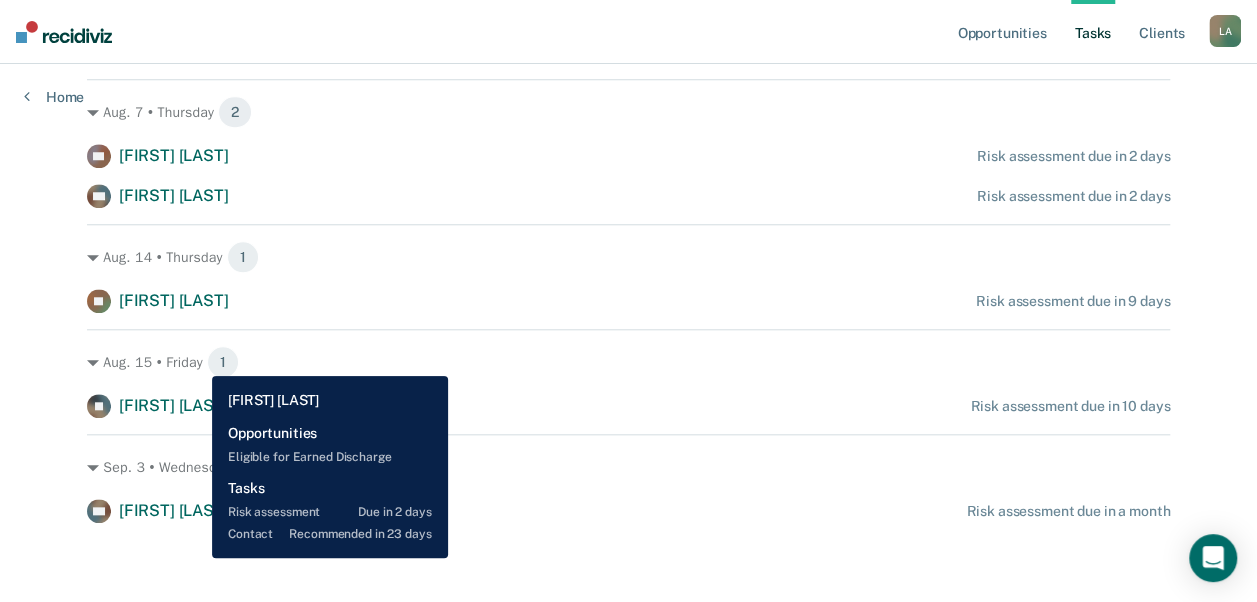 scroll, scrollTop: 0, scrollLeft: 0, axis: both 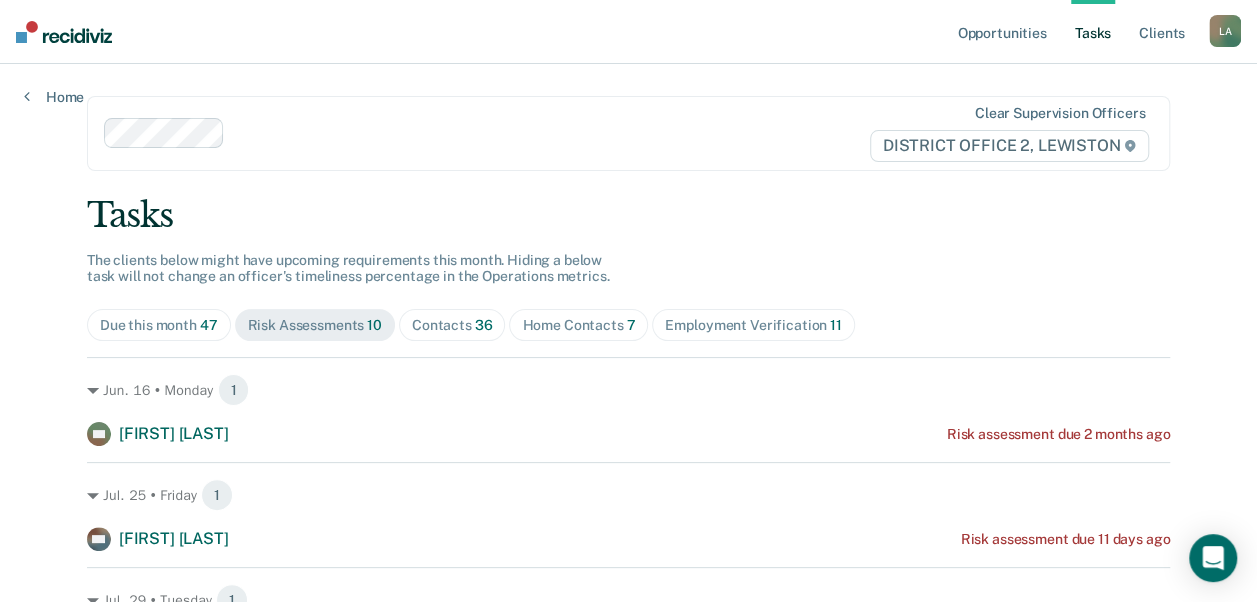 click on "Contacts   36" at bounding box center [452, 325] 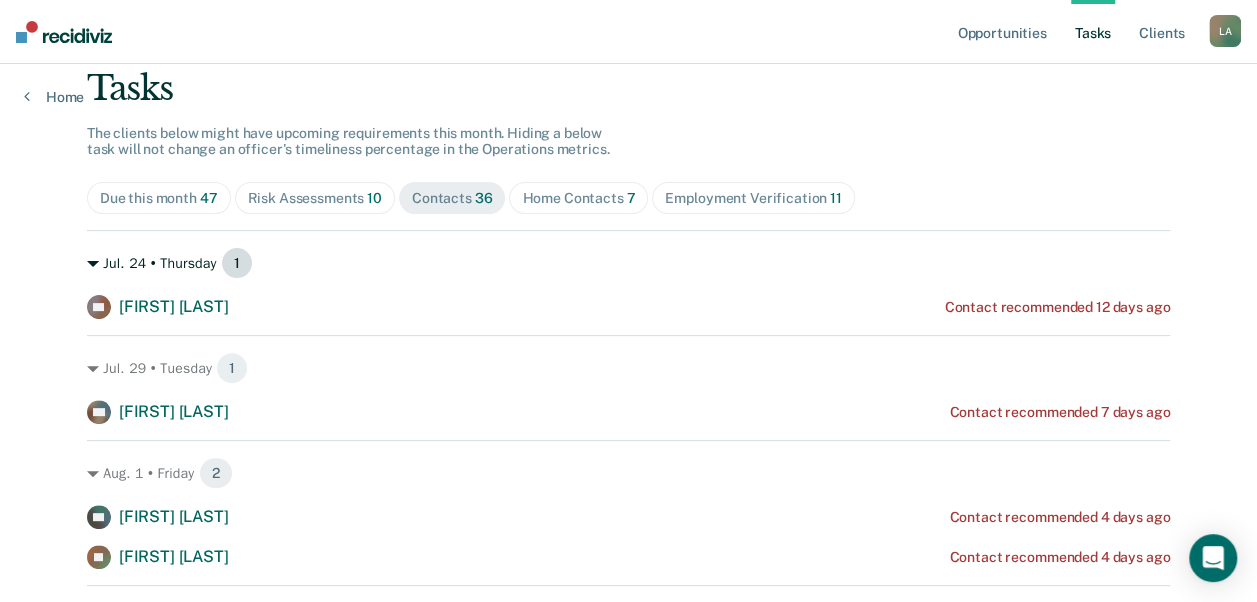 scroll, scrollTop: 128, scrollLeft: 0, axis: vertical 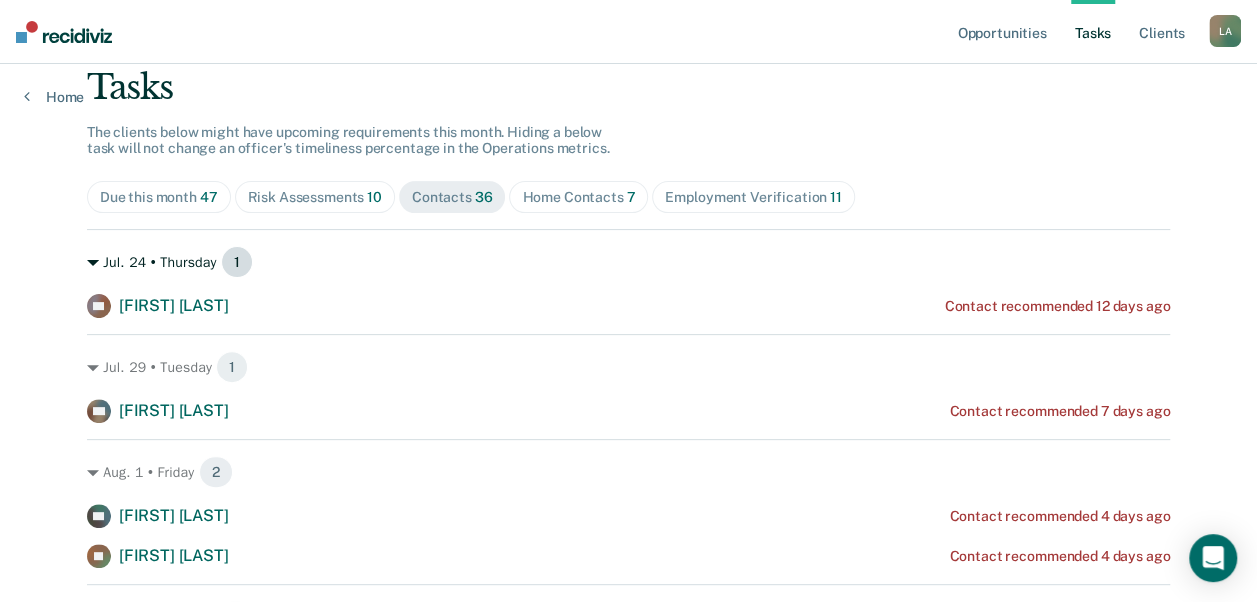 click 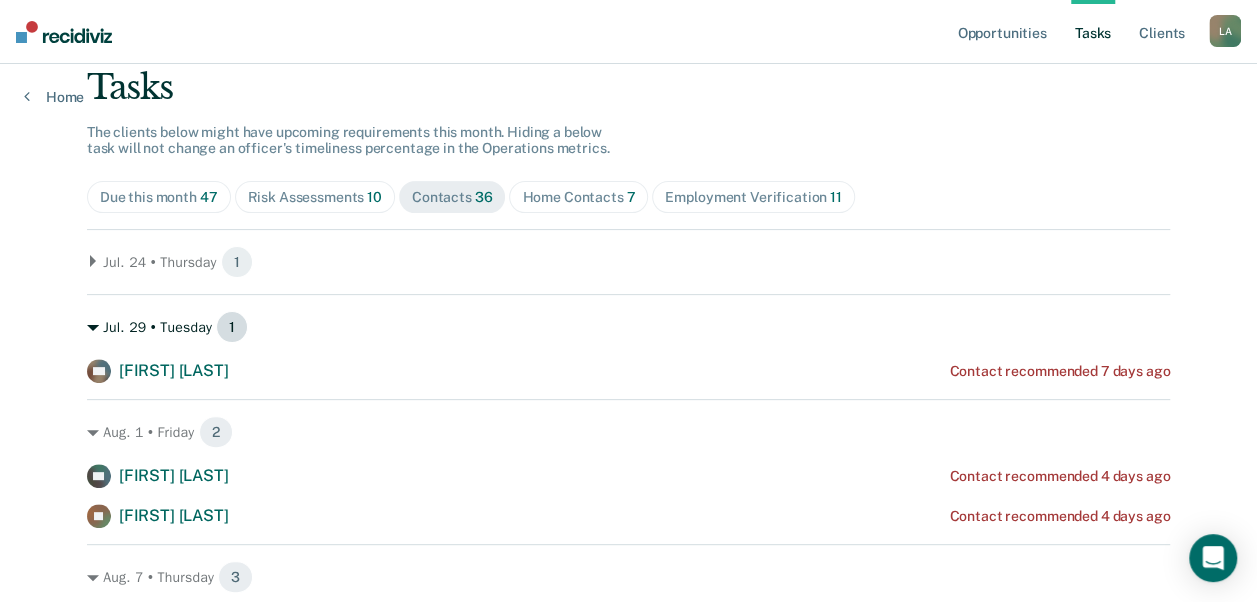 click 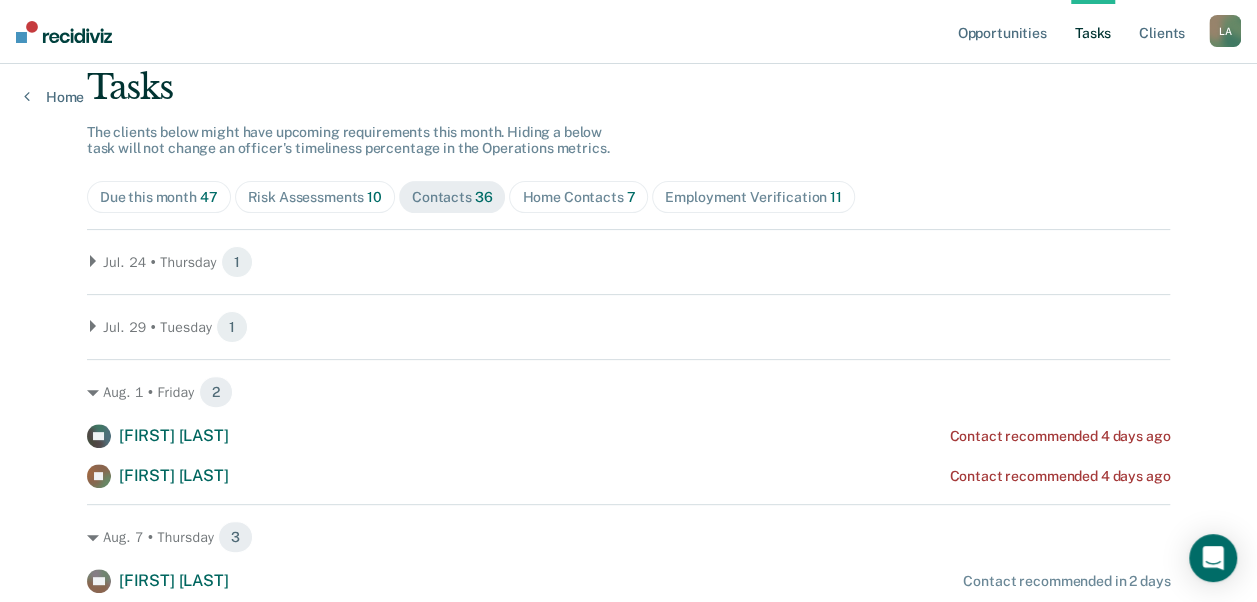 click on "Clear supervision officers DISTRICT OFFICE 2, LEWISTON Tasks The clients below might have upcoming requirements this month. Hiding a below task will not change an officer's timeliness percentage in the Operations metrics. Due this month 47 Risk Assessments 10 Contacts 36 Home Contacts 7 Employment Verification 11 Jul. 24 • Thursday 1 AP Asineom Painter Contact recommended 12 days ago Jul. 29 • Tuesday 1 ZM Zane Madruga Contact recommended 7 days ago Aug. 1 • Friday 2 AE Amber Elliot Contact recommended 4 days ago JK Jason Kesler Contact recommended 4 days ago Aug. 7 • Thursday 3 EM Edward Mills Contact recommended in 2 days TL Tiffany Long Contact recommended in 2 days LW Logan Walker Contact recommended in 2 days Aug. 9 • Saturday 2 JB Jason Bright Contact recommended in 4 days RW Randall Wilson Contact recommended in 4 days Aug. 14 • Thursday 1 MA Michael Atzbach Contact recommended in 9 days Aug. 15 • Friday 3 CP Christopher Parrish DT David Taylor" at bounding box center (628, 1258) 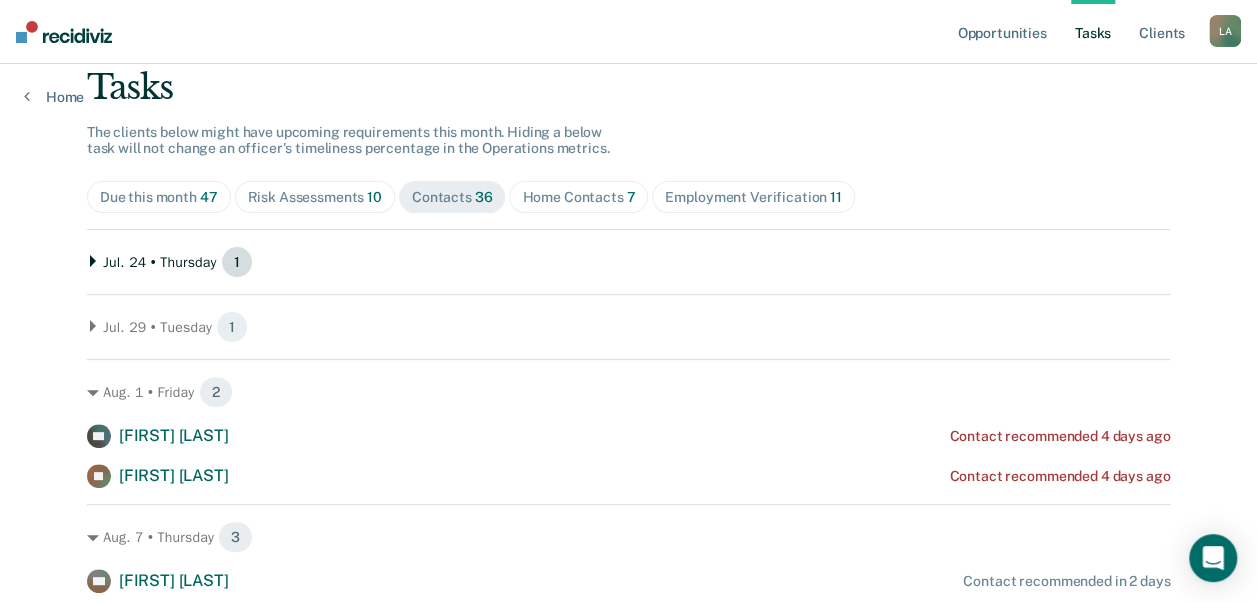 click on "Jul. 24 • Thursday   1" at bounding box center (628, 262) 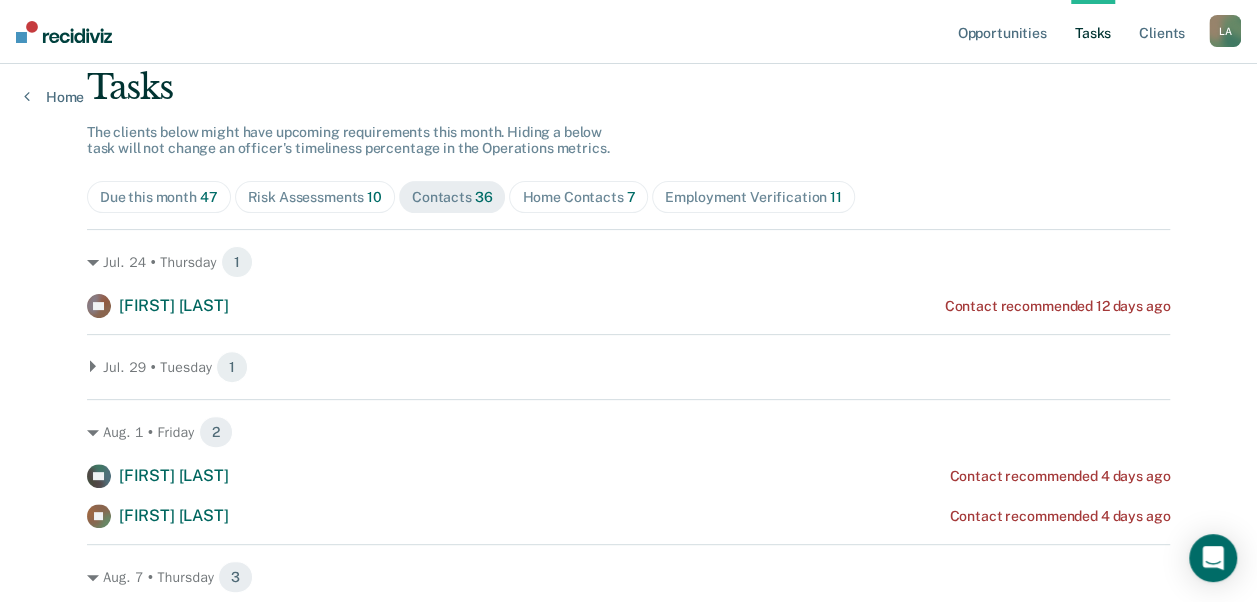 click on "Clear supervision officers DISTRICT OFFICE 2, LEWISTON Tasks The clients below might have upcoming requirements this month. Hiding a below task will not change an officer's timeliness percentage in the Operations metrics. Due this month 47 Risk Assessments 10 Contacts 36 Home Contacts 7 Employment Verification 11 Jul. 24 • Thursday 1 AP Asineom Painter Contact recommended 12 days ago Jul. 29 • Tuesday 1 ZM Zane Madruga Contact recommended 7 days ago Aug. 1 • Friday 2 AE Amber Elliot Contact recommended 4 days ago JK Jason Kesler Contact recommended 4 days ago Aug. 7 • Thursday 3 EM Edward Mills Contact recommended in 2 days TL Tiffany Long Contact recommended in 2 days LW Logan Walker Contact recommended in 2 days Aug. 9 • Saturday 2 JB Jason Bright Contact recommended in 4 days RW Randall Wilson Contact recommended in 4 days Aug. 14 • Thursday 1 MA Michael Atzbach Contact recommended in 9 days Aug. 15 • Friday 3 CP Christopher Parrish DT David Taylor" at bounding box center [628, 1278] 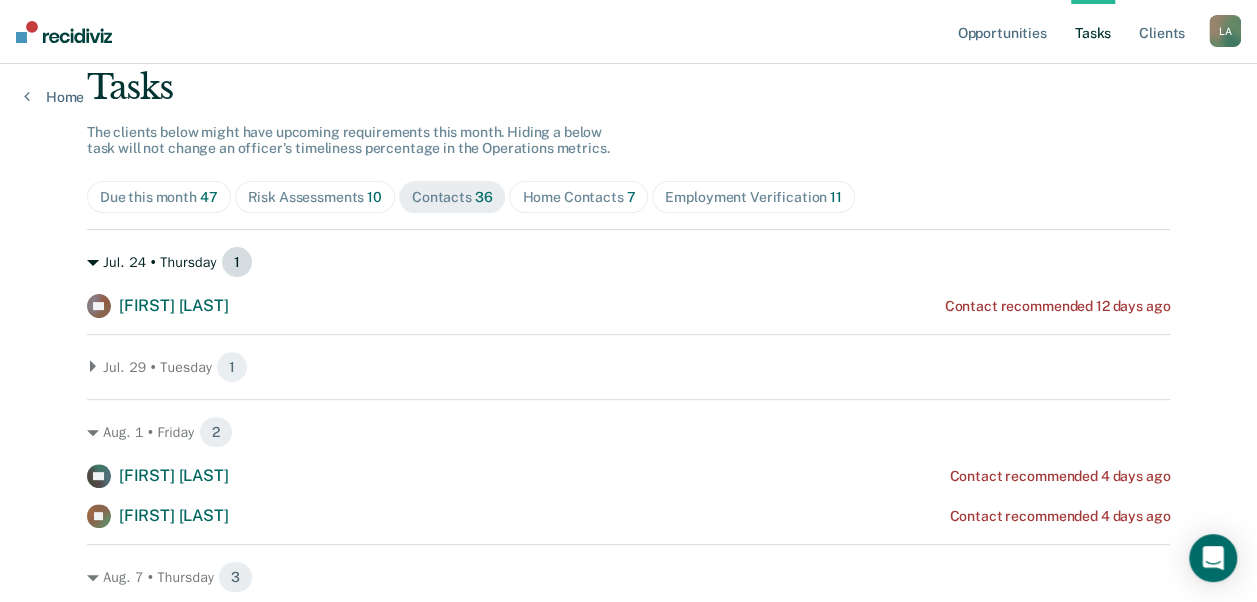 click 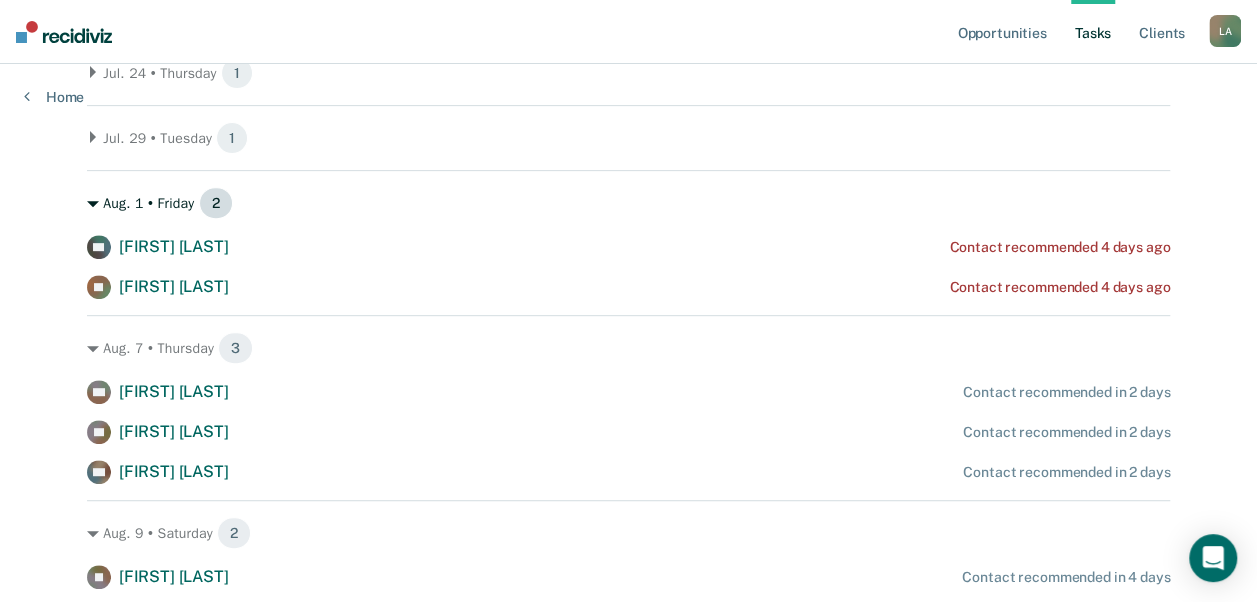 scroll, scrollTop: 319, scrollLeft: 0, axis: vertical 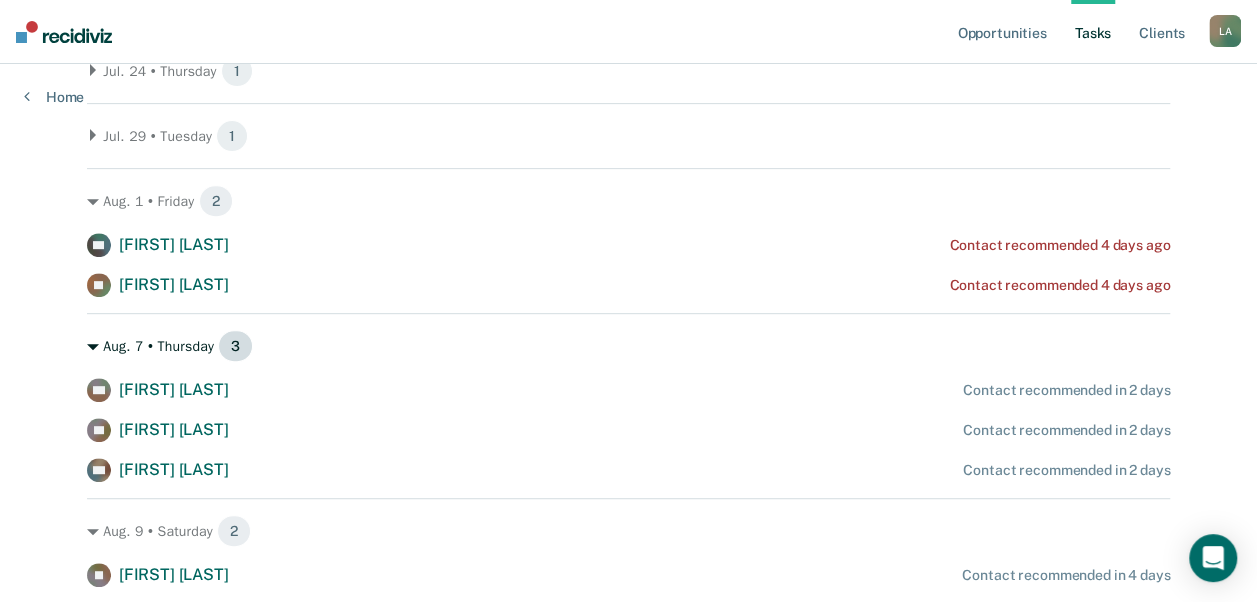 click 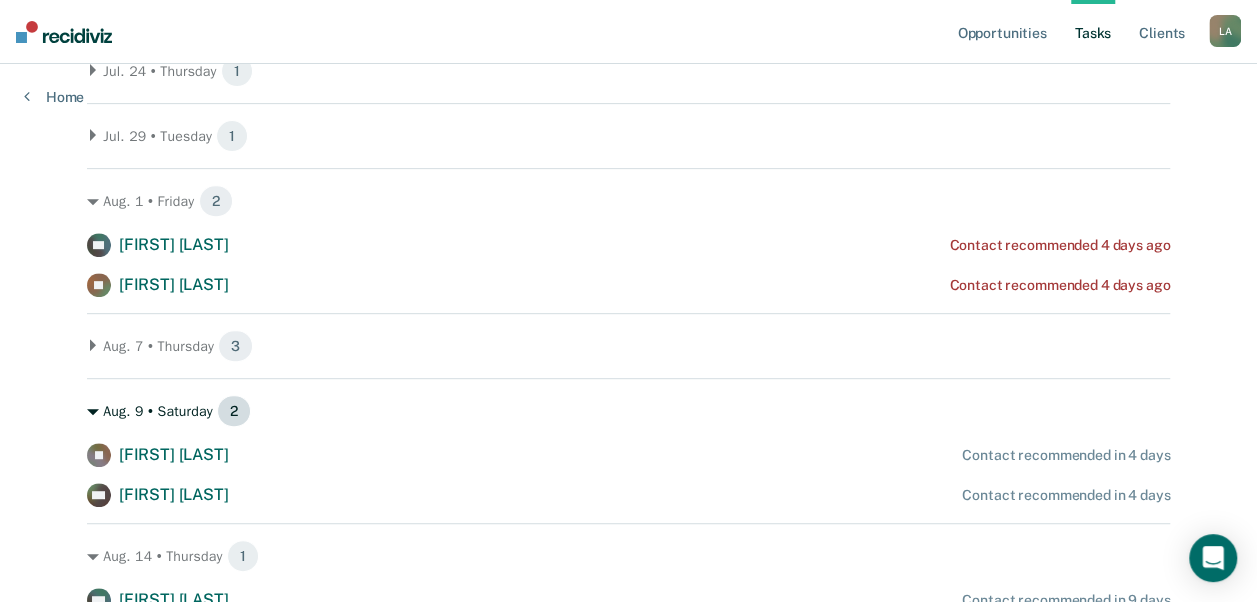 click 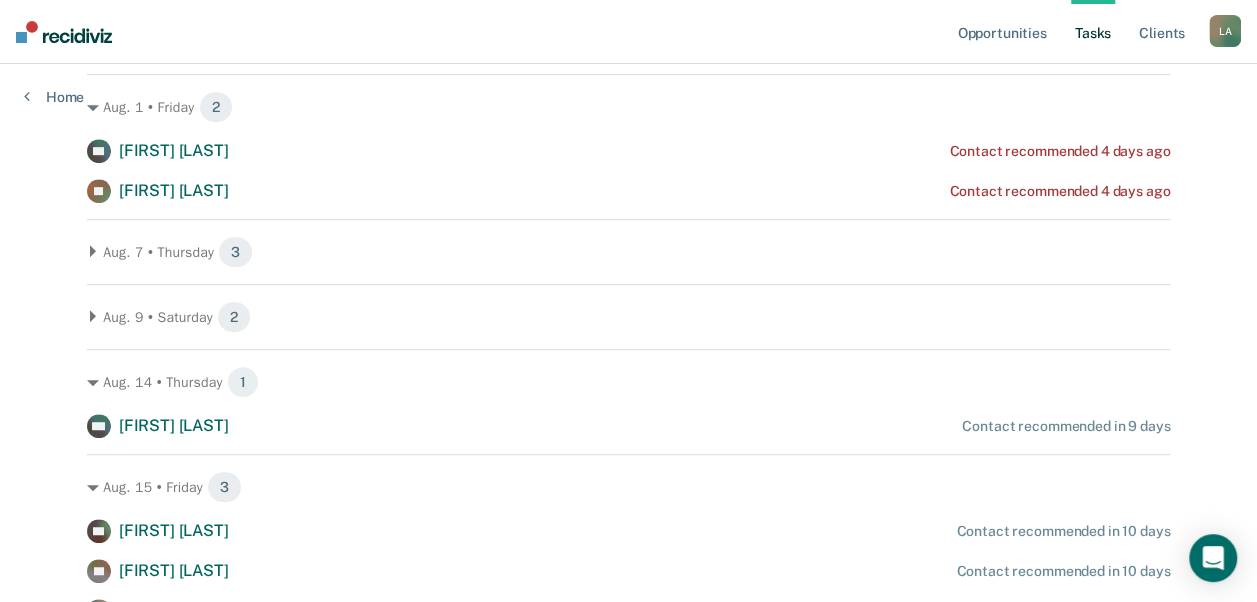 scroll, scrollTop: 416, scrollLeft: 0, axis: vertical 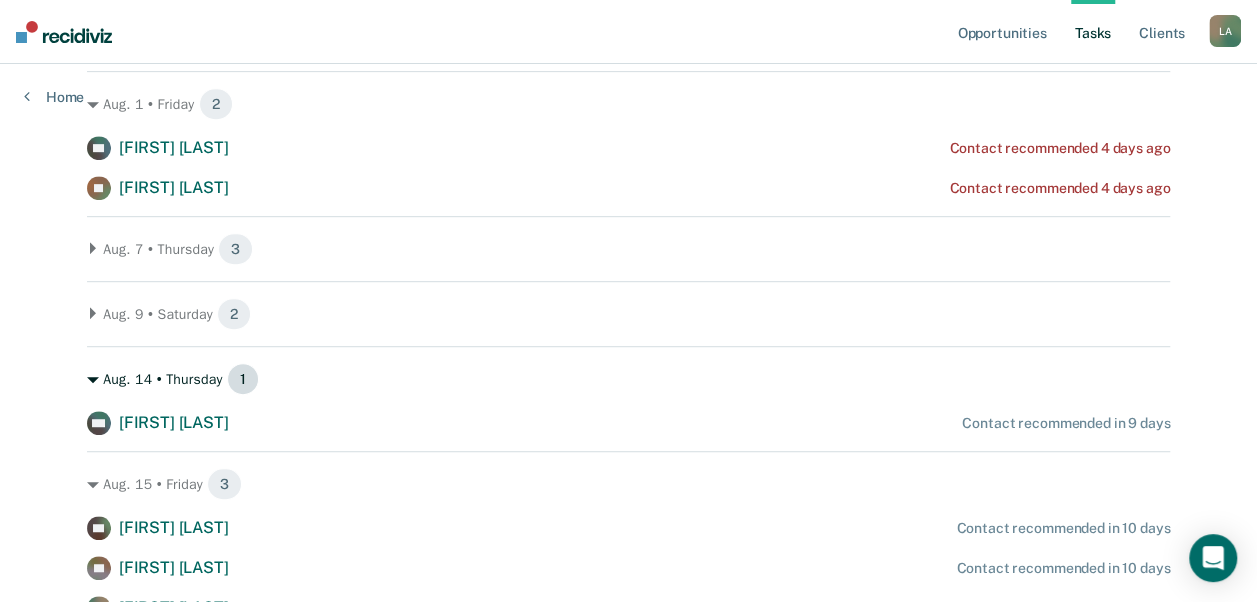 click 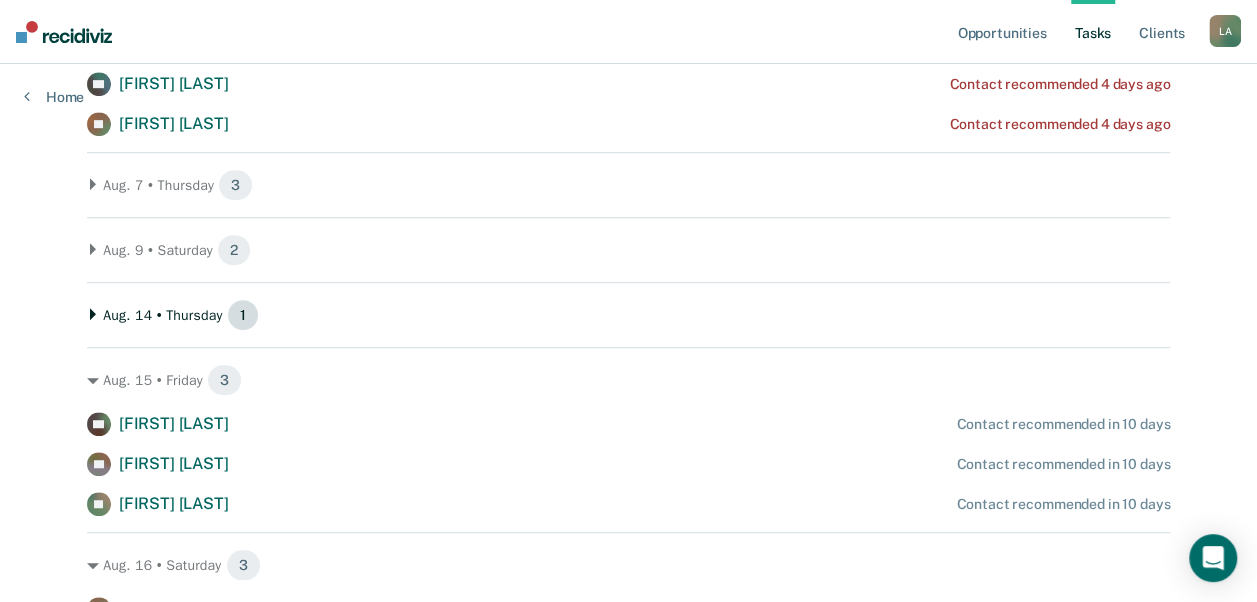 scroll, scrollTop: 504, scrollLeft: 0, axis: vertical 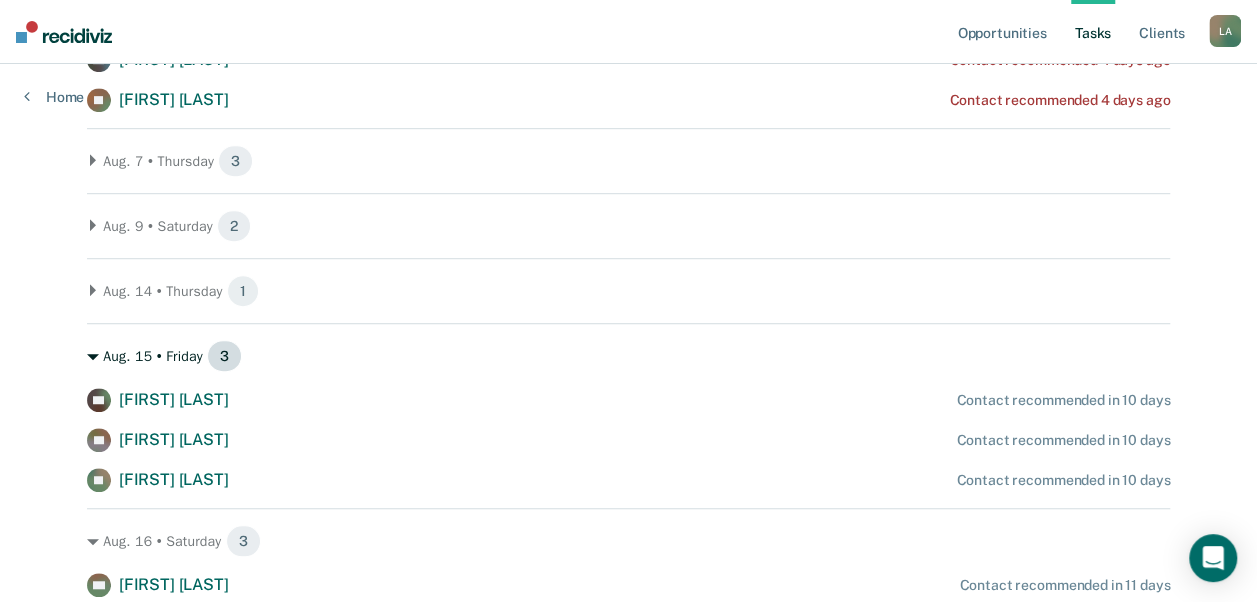 click on "Aug. 15 • Friday   3" at bounding box center (628, 356) 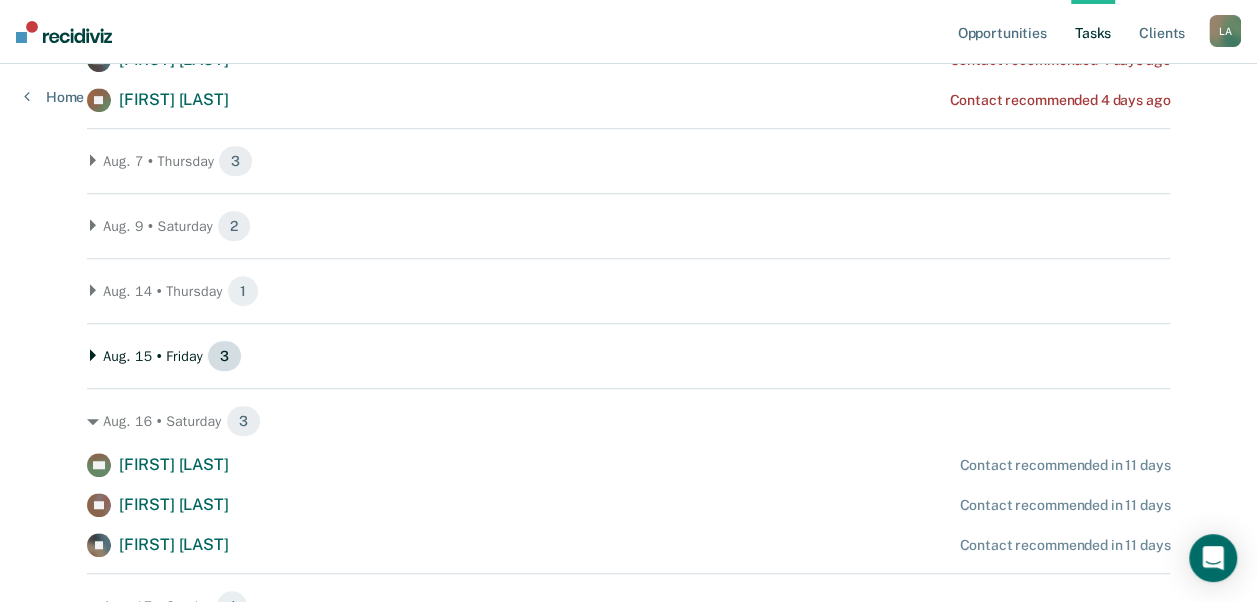 scroll, scrollTop: 620, scrollLeft: 0, axis: vertical 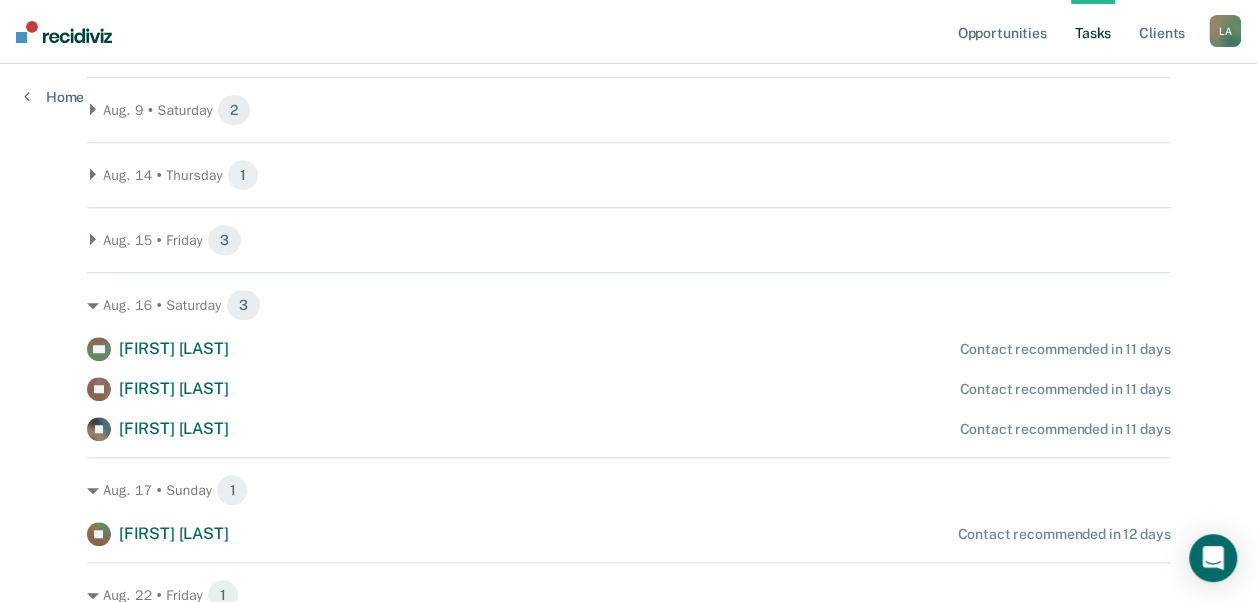 click on "Clear supervision officers DISTRICT OFFICE 2, LEWISTON Tasks The clients below might have upcoming requirements this month. Hiding a below task will not change an officer's timeliness percentage in the Operations metrics. Due this month 47 Risk Assessments 10 Contacts 36 Home Contacts 7 Employment Verification 11 Jul. 24 • Thursday 1 AP Asineom Painter Contact recommended 12 days ago Jul. 29 • Tuesday 1 ZM Zane Madruga Contact recommended 7 days ago Aug. 1 • Friday 2 AE Amber Elliot Contact recommended 4 days ago JK Jason Kesler Contact recommended 4 days ago Aug. 7 • Thursday 3 EM Edward Mills Contact recommended in 2 days TL Tiffany Long Contact recommended in 2 days LW Logan Walker Contact recommended in 2 days Aug. 9 • Saturday 2 JB Jason Bright Contact recommended in 4 days RW Randall Wilson Contact recommended in 4 days Aug. 14 • Thursday 1 MA Michael Atzbach Contact recommended in 9 days Aug. 15 • Friday 3 CP Christopher Parrish DT David Taylor" at bounding box center (628, 586) 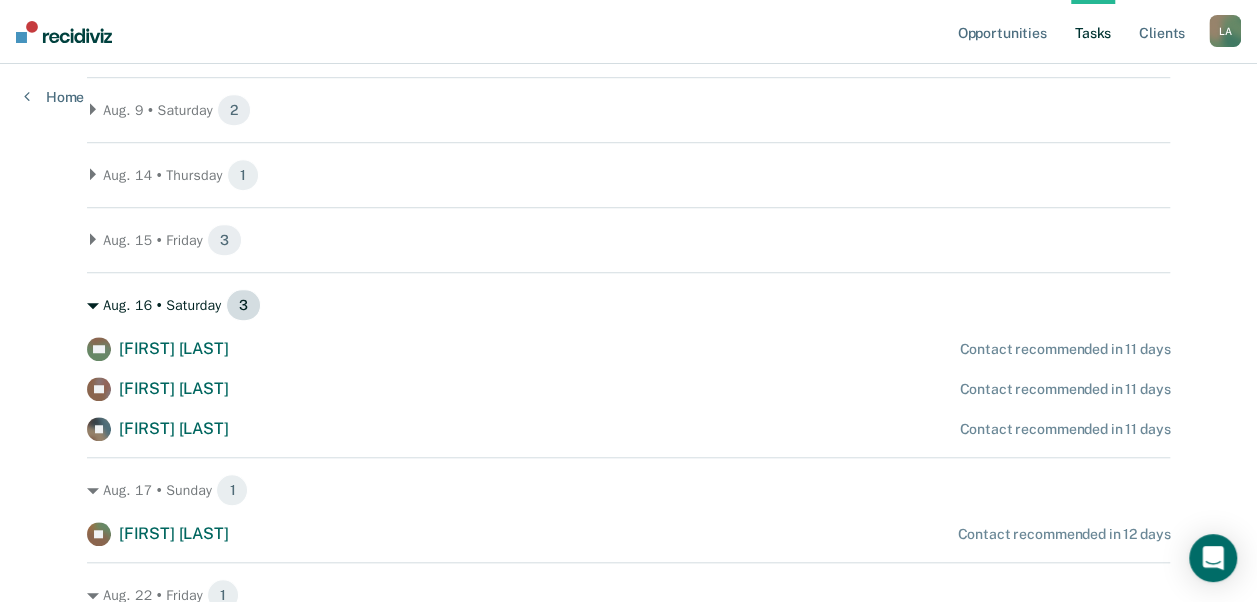 click 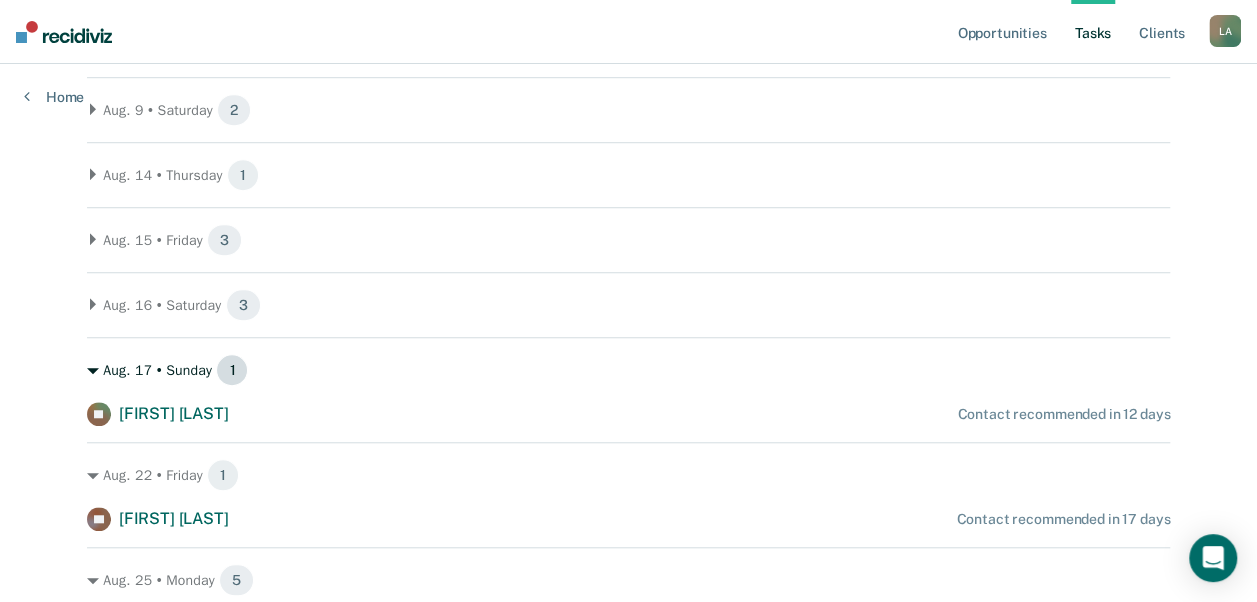 click 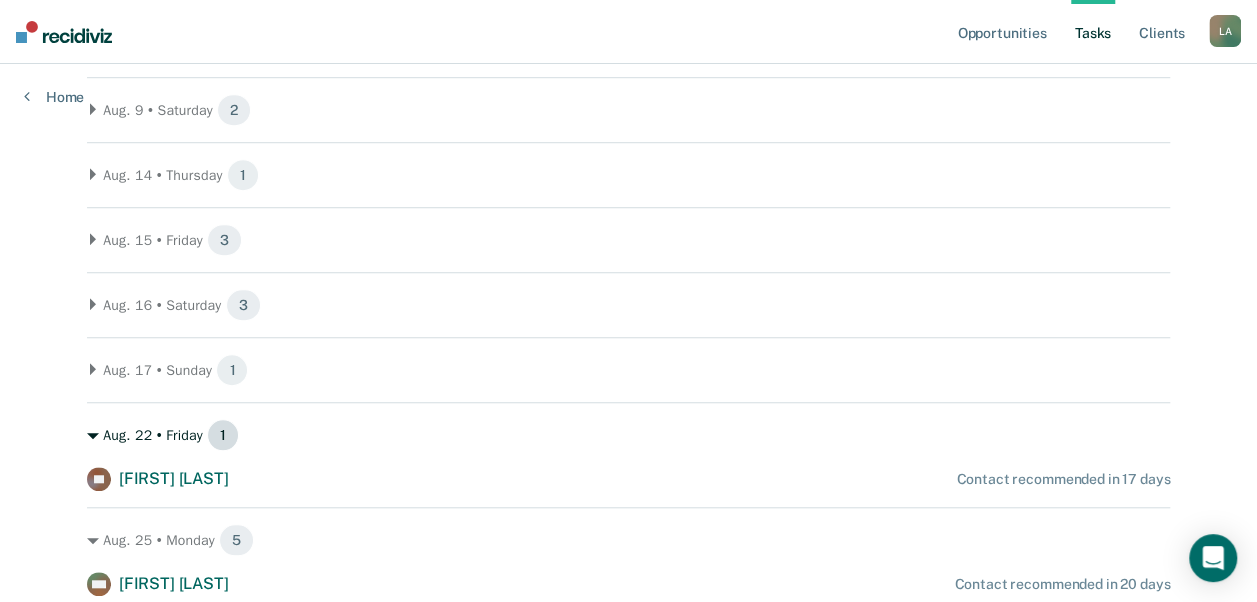 click on "Aug. 22 • Friday   1" at bounding box center [628, 435] 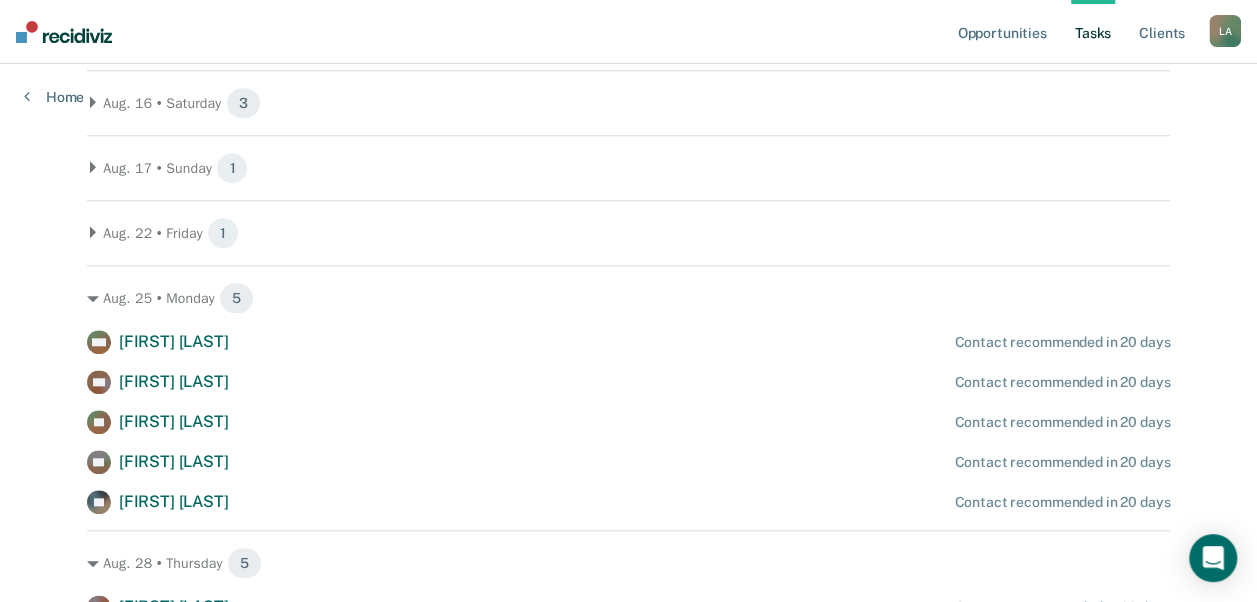 scroll, scrollTop: 824, scrollLeft: 0, axis: vertical 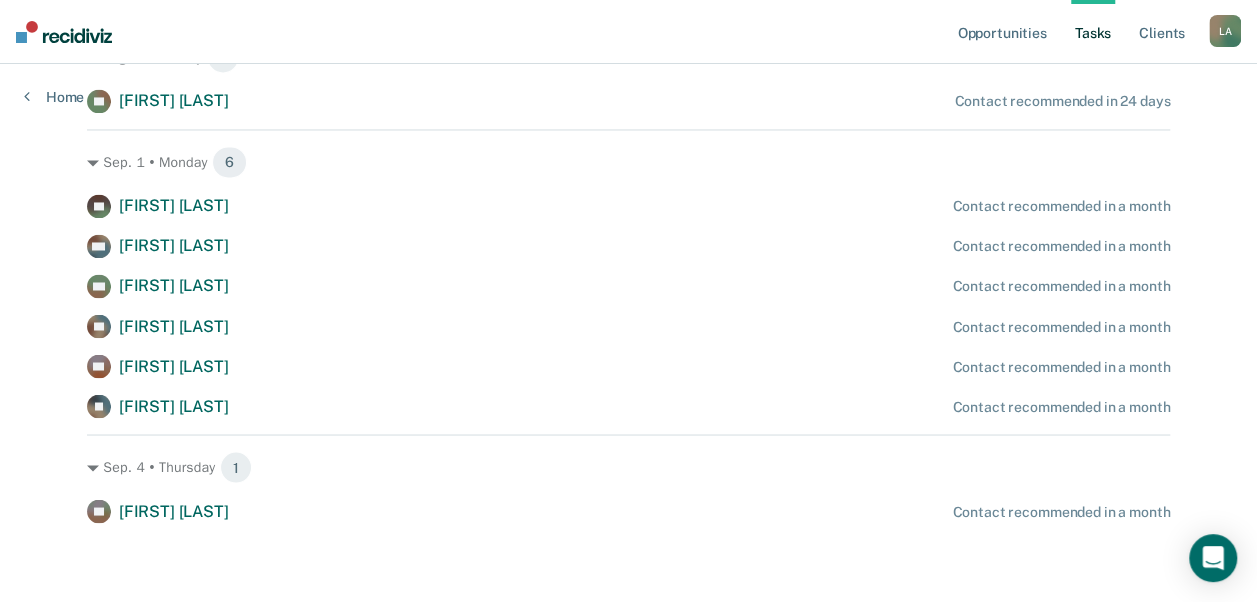 click on "Clear supervision officers DISTRICT OFFICE 2, LEWISTON Tasks The clients below might have upcoming requirements this month. Hiding a below task will not change an officer's timeliness percentage in the Operations metrics. Due this month 47 Risk Assessments 10 Contacts 36 Home Contacts 7 Employment Verification 11 Jul. 24 • Thursday 1 AP Asineom Painter Contact recommended 12 days ago Jul. 29 • Tuesday 1 ZM Zane Madruga Contact recommended 7 days ago Aug. 1 • Friday 2 AE Amber Elliot Contact recommended 4 days ago JK Jason Kesler Contact recommended 4 days ago Aug. 7 • Thursday 3 EM Edward Mills Contact recommended in 2 days TL Tiffany Long Contact recommended in 2 days LW Logan Walker Contact recommended in 2 days Aug. 9 • Saturday 2 JB Jason Bright Contact recommended in 4 days RW Randall Wilson Contact recommended in 4 days Aug. 14 • Thursday 1 MA Michael Atzbach Contact recommended in 9 days Aug. 15 • Friday 3 CP Christopher Parrish DT David Taylor" at bounding box center (628, -487) 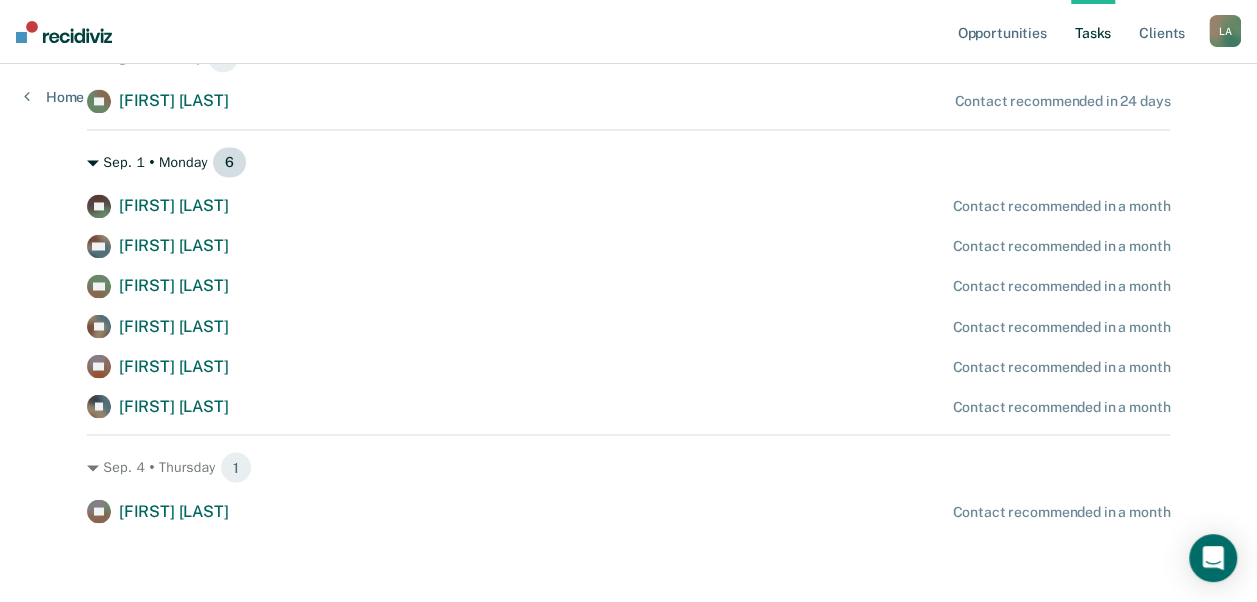 click 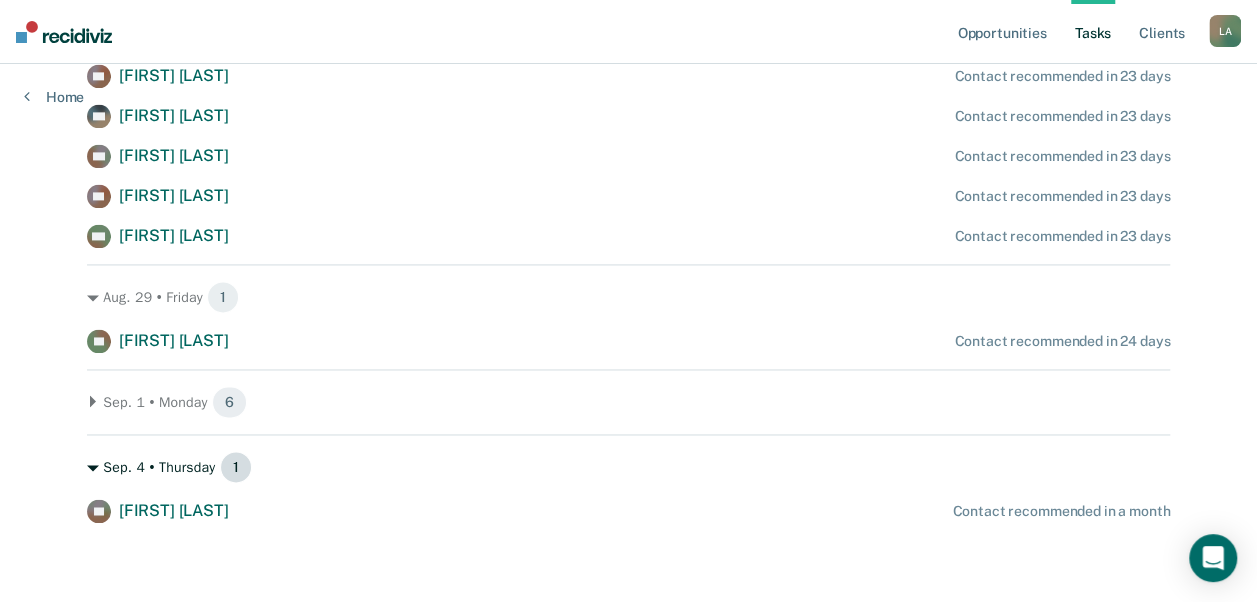 click on "Sep. 4 • Thursday   1" at bounding box center [628, 467] 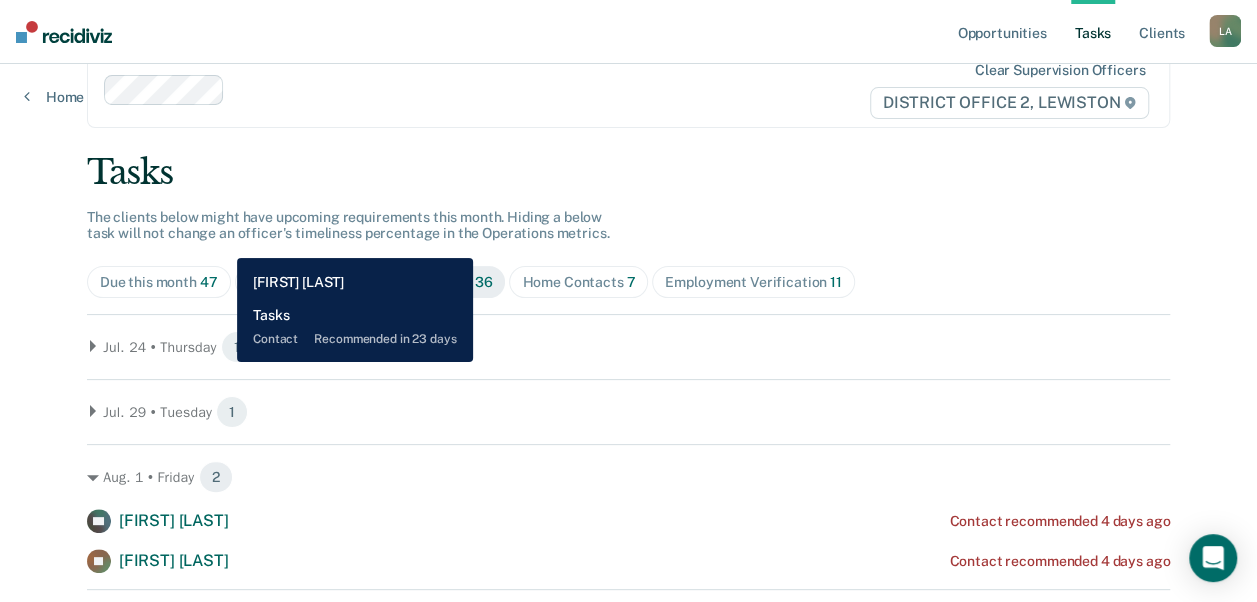 scroll, scrollTop: 0, scrollLeft: 0, axis: both 